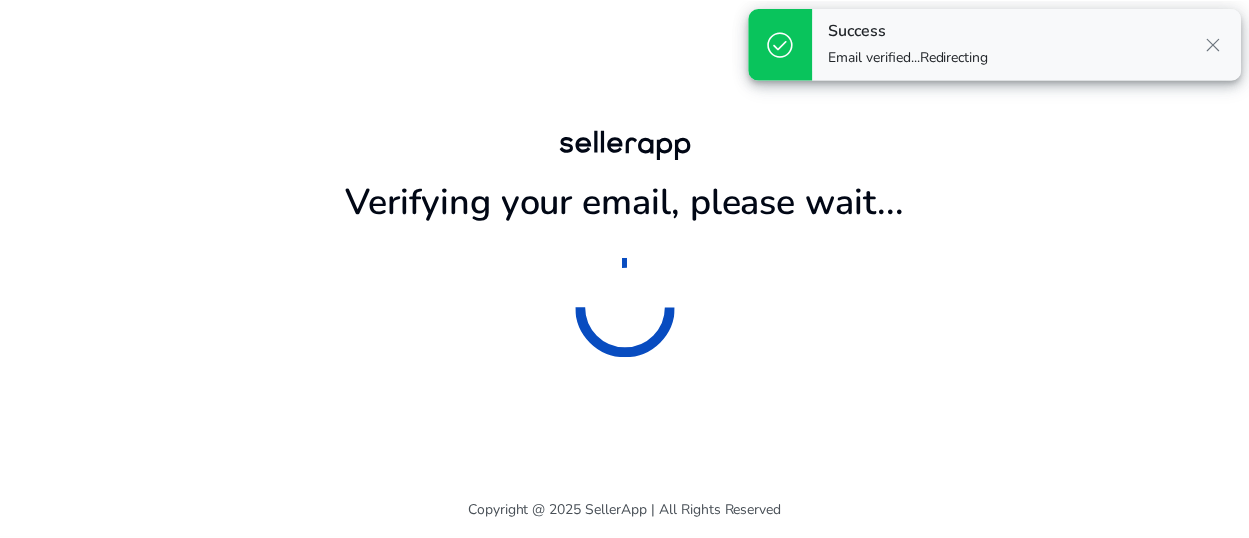 scroll, scrollTop: 0, scrollLeft: 0, axis: both 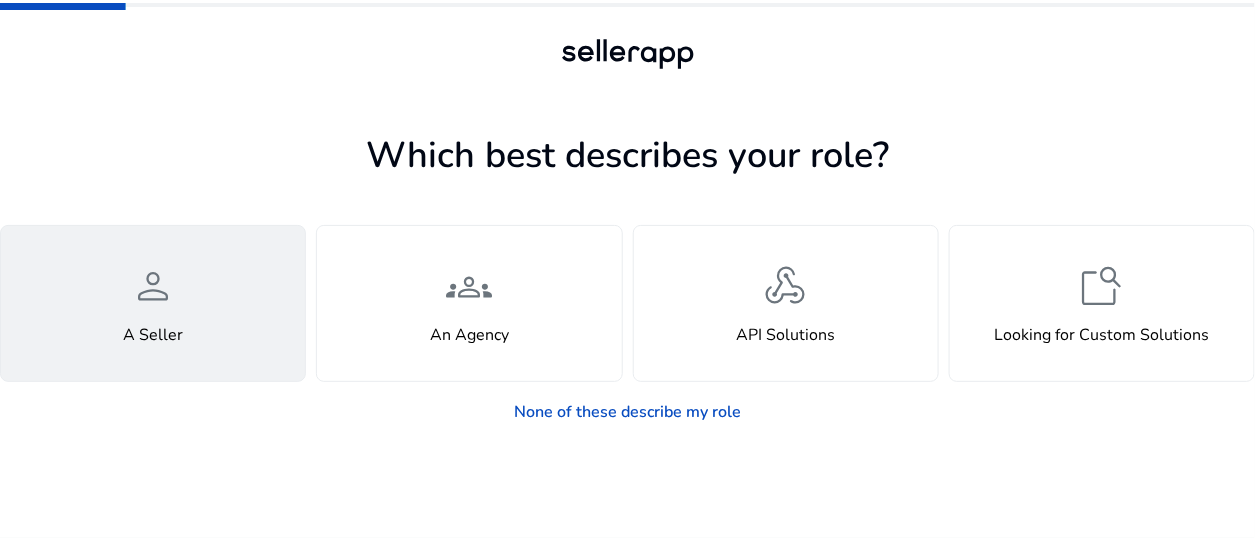 click on "person  A Seller" 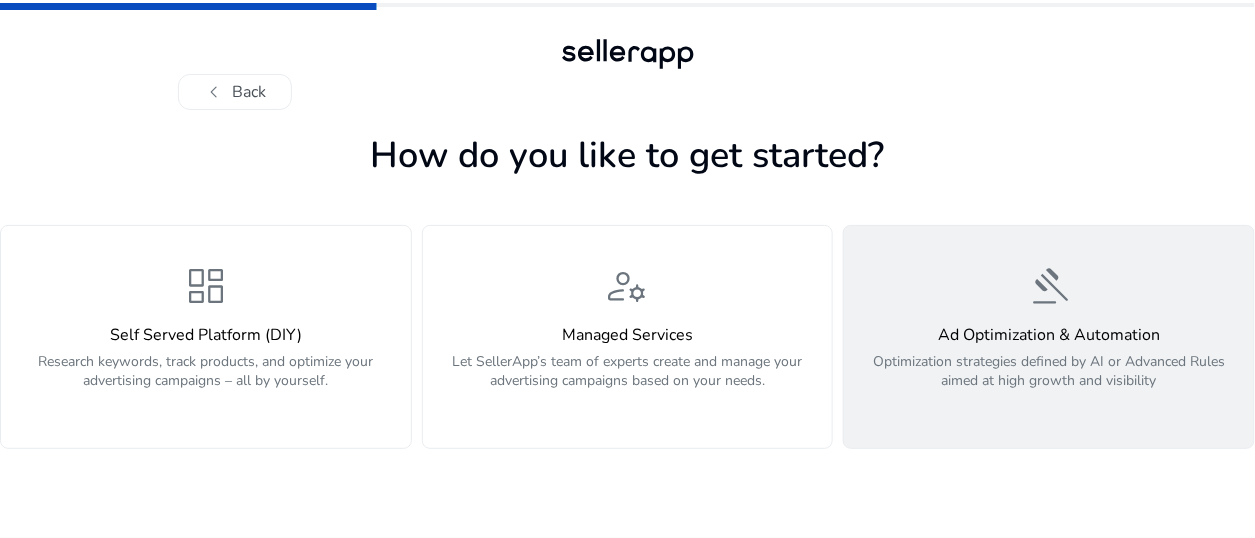 click on "Optimization strategies defined by AI or Advanced Rules aimed at high growth and visibility" 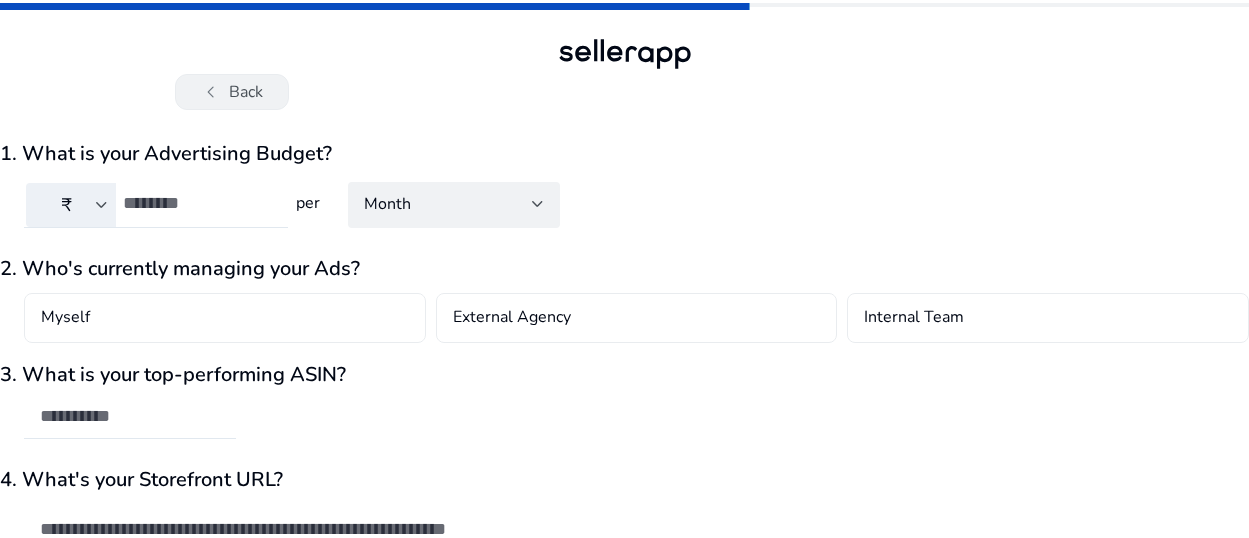 click on "chevron_left   Back" 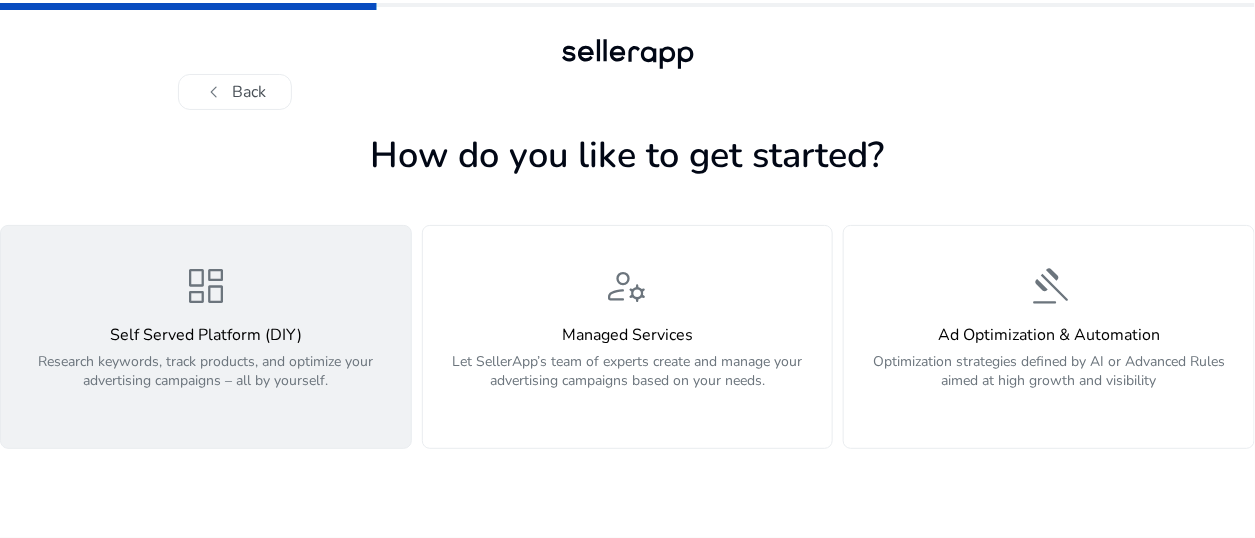 click on "Self Served Platform (DIY)" 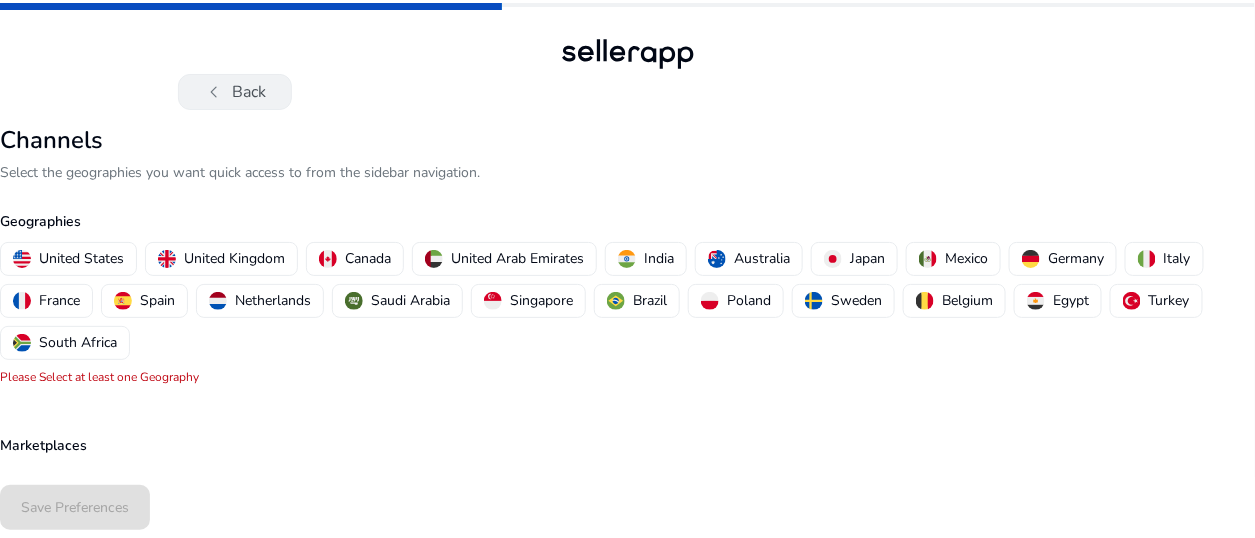 click on "chevron_left   Back" 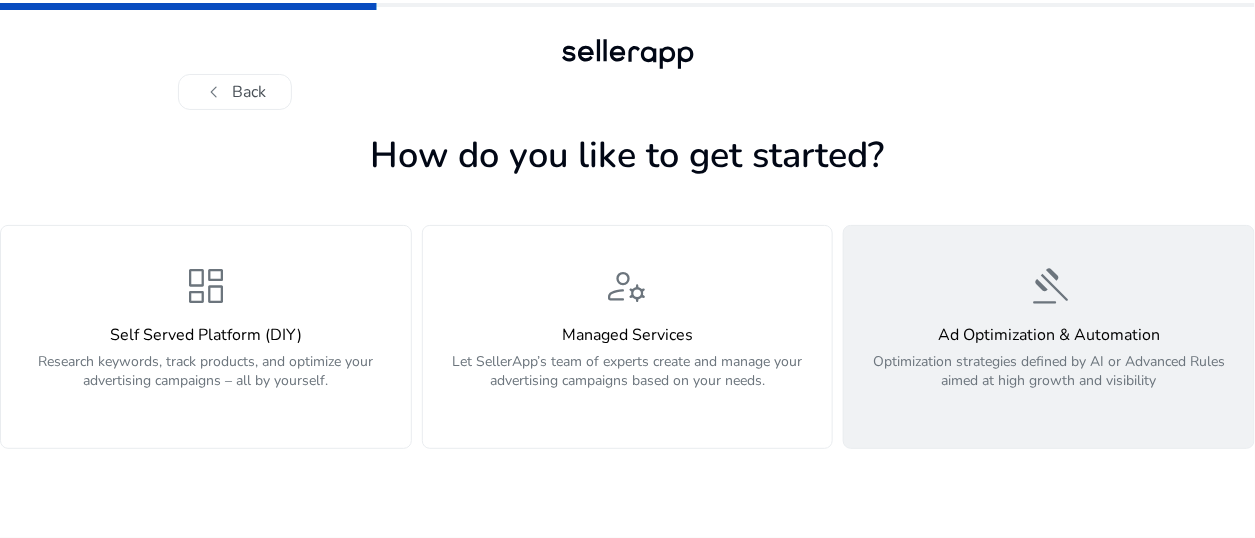 click on "Ad Optimization & Automation" 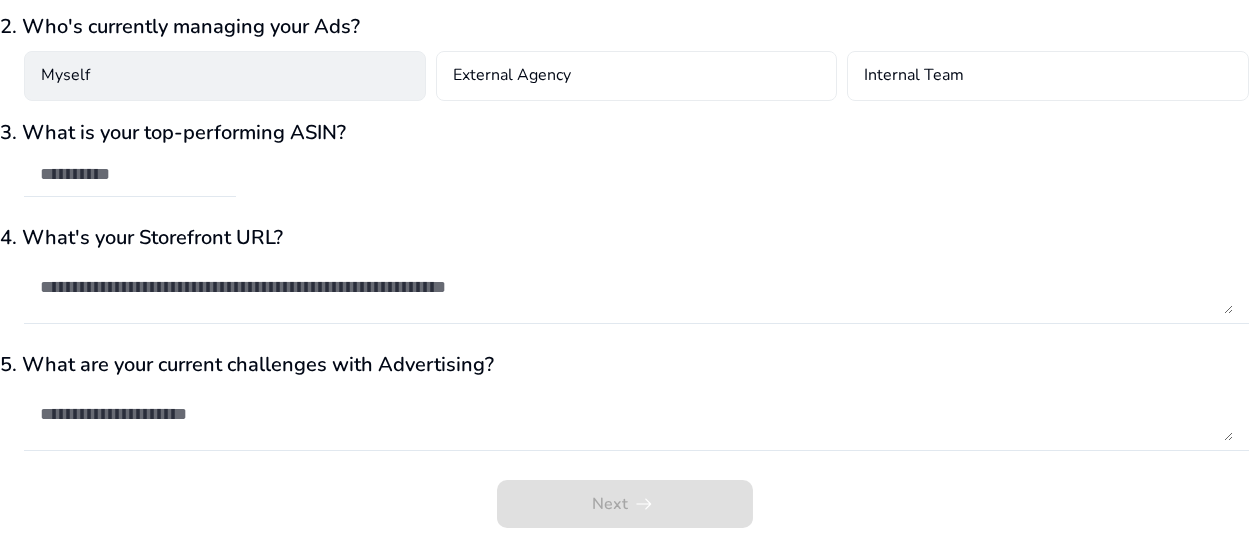 scroll, scrollTop: 0, scrollLeft: 0, axis: both 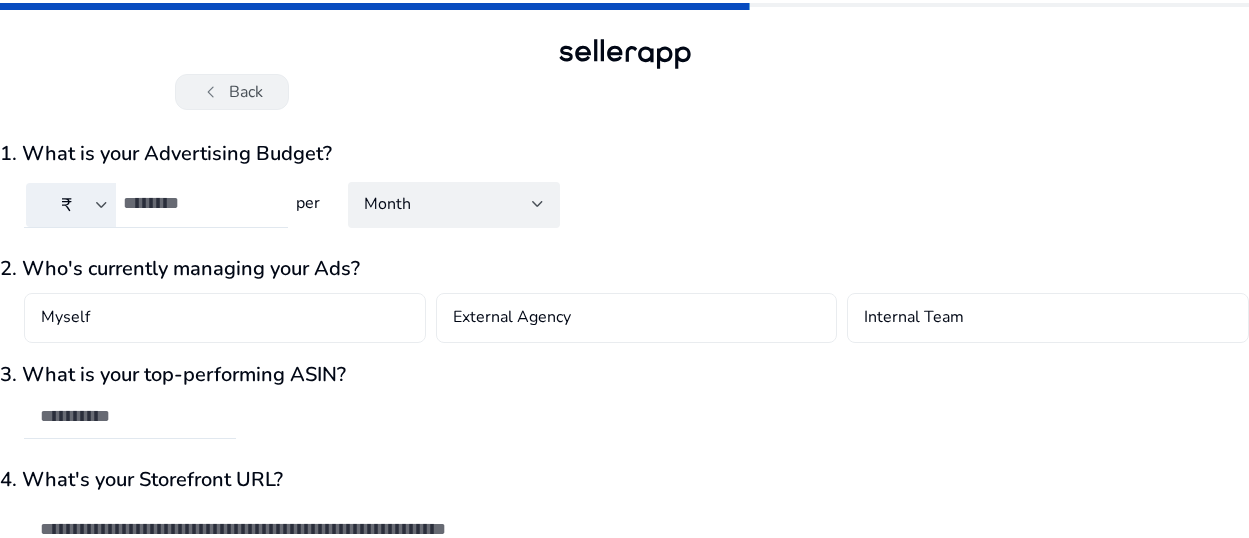 click on "chevron_left" 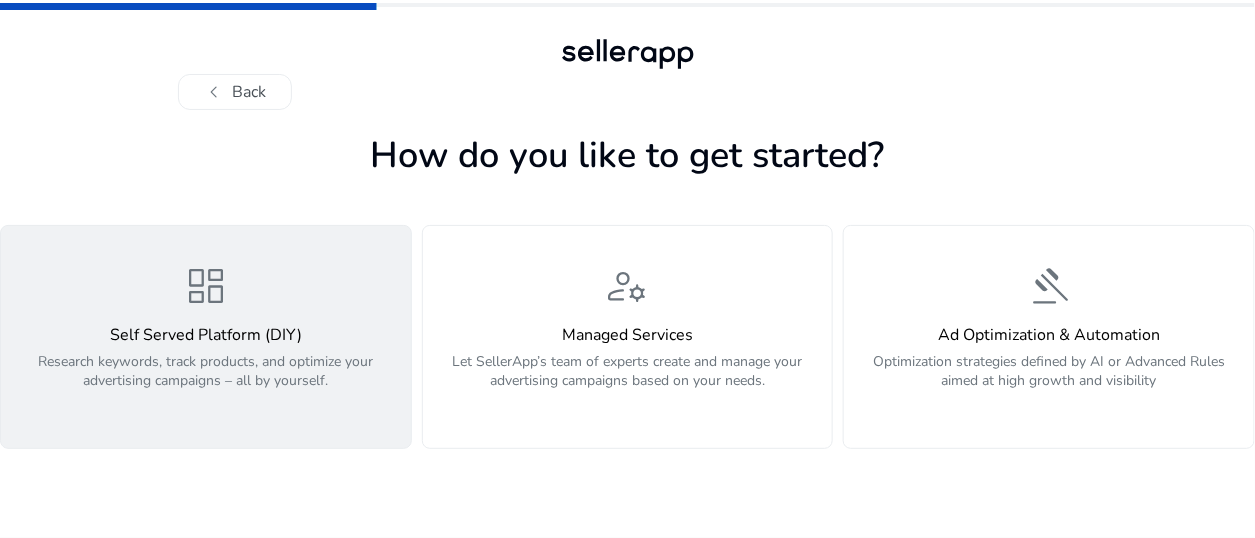 click on "dashboard  Self Served Platform (DIY)  Research keywords, track products, and optimize your advertising campaigns – all by yourself." 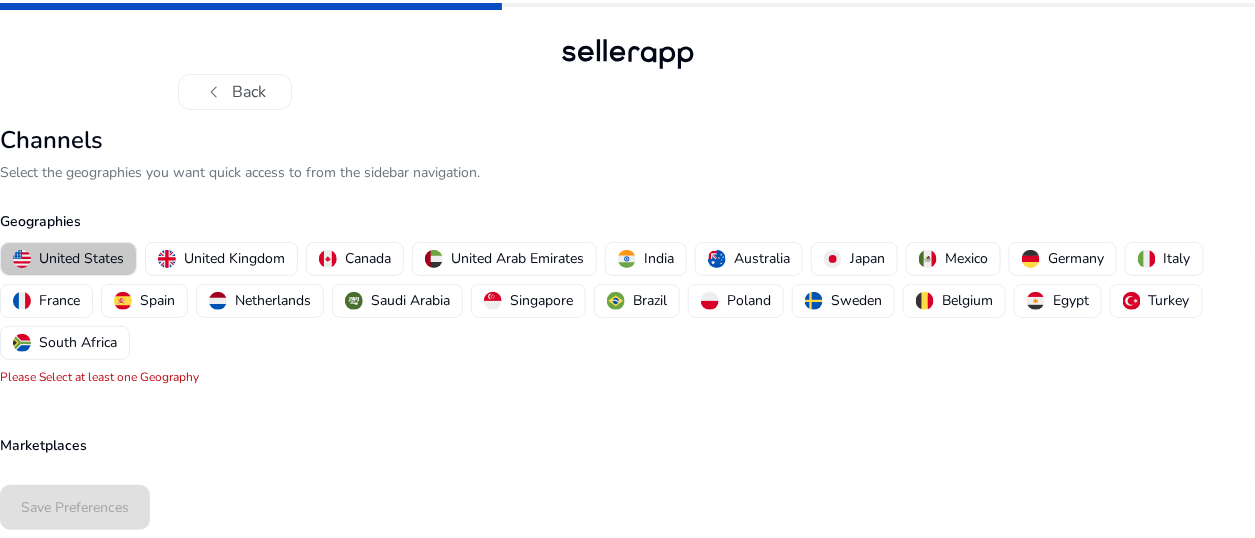 click on "United States" at bounding box center [81, 258] 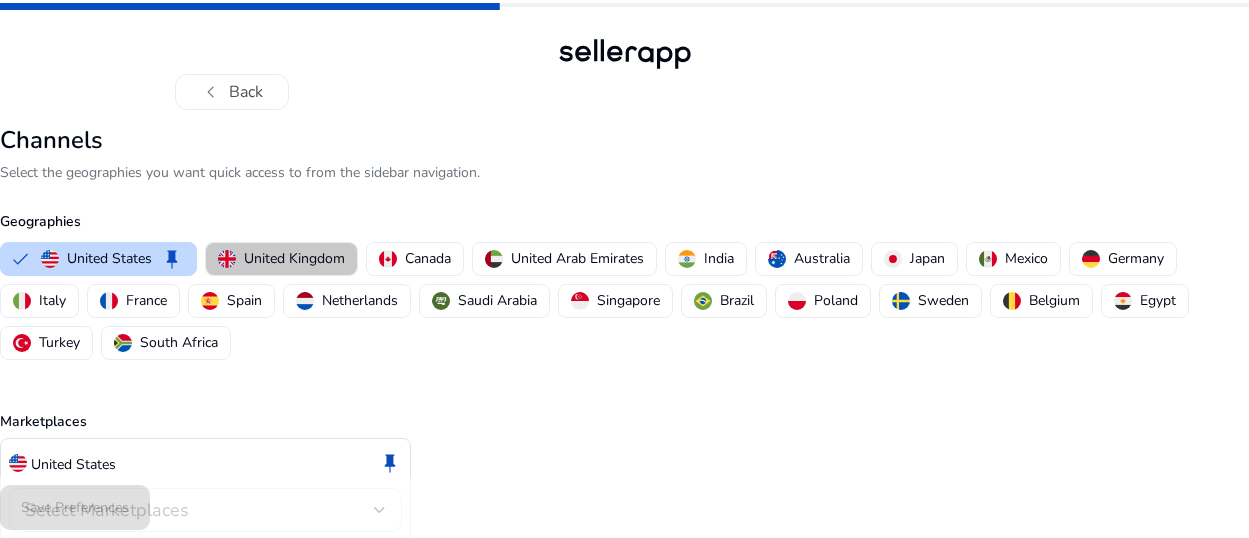 click on "United Kingdom" at bounding box center (294, 258) 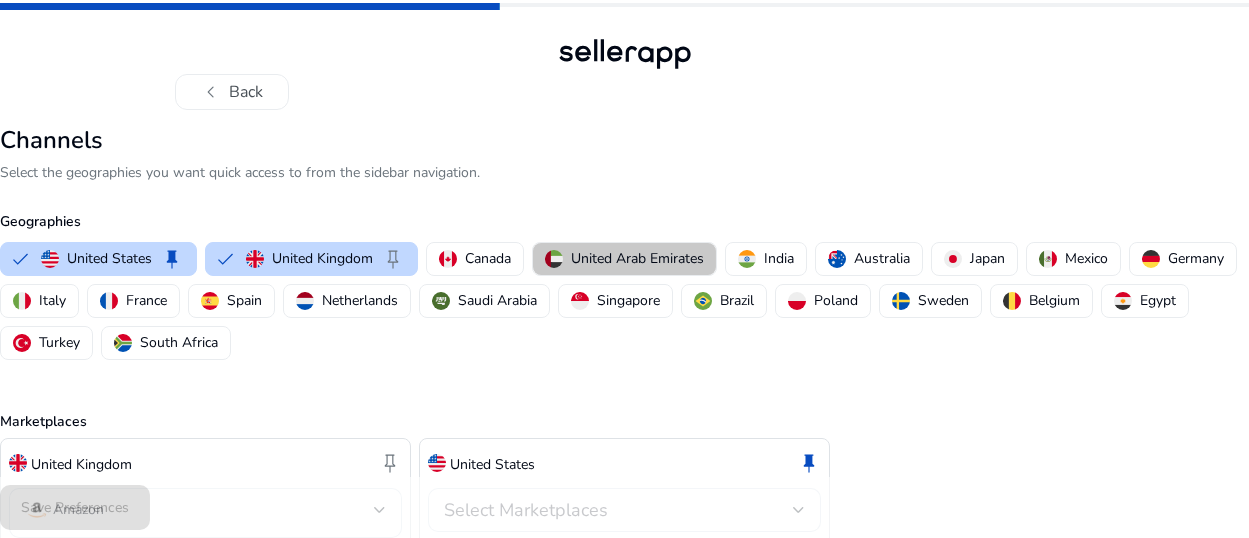 click on "United Arab Emirates" at bounding box center [637, 258] 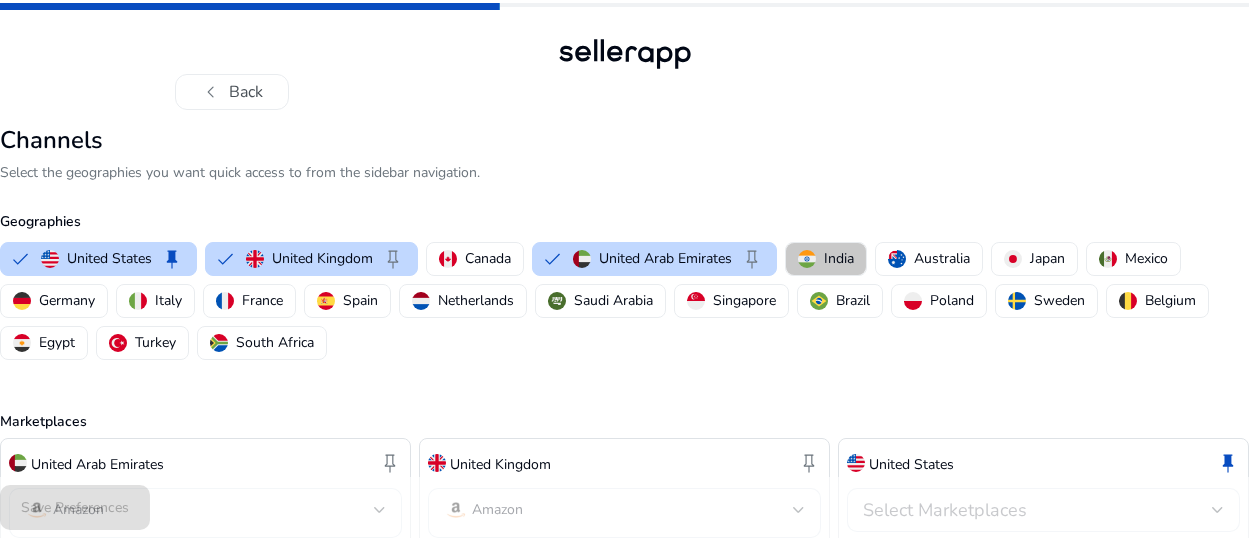 click on "India" at bounding box center [826, 259] 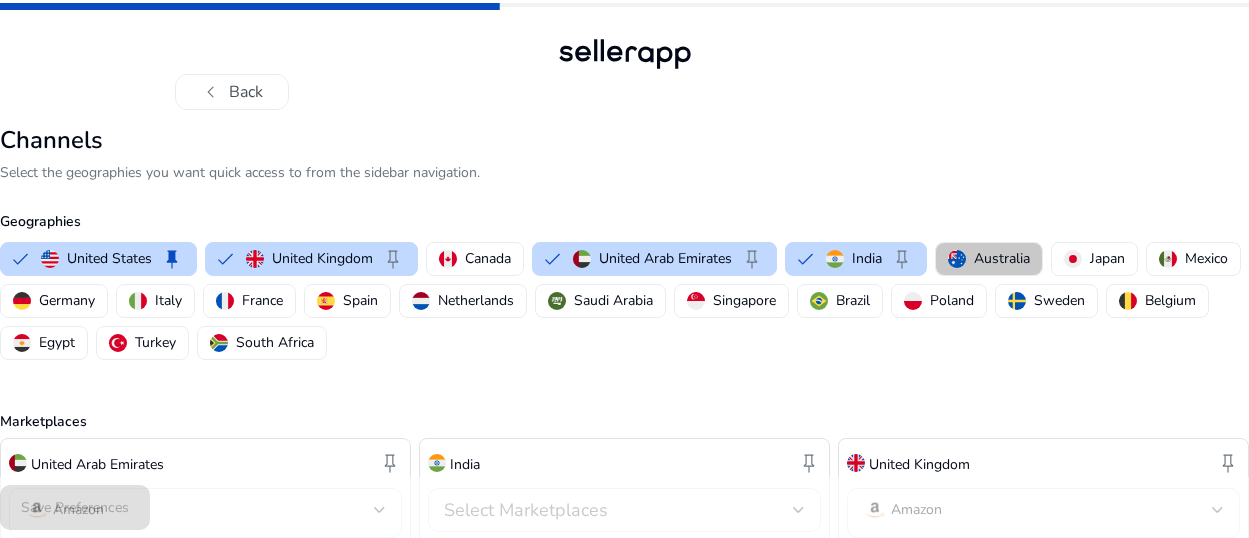 click on "Australia" at bounding box center [1002, 258] 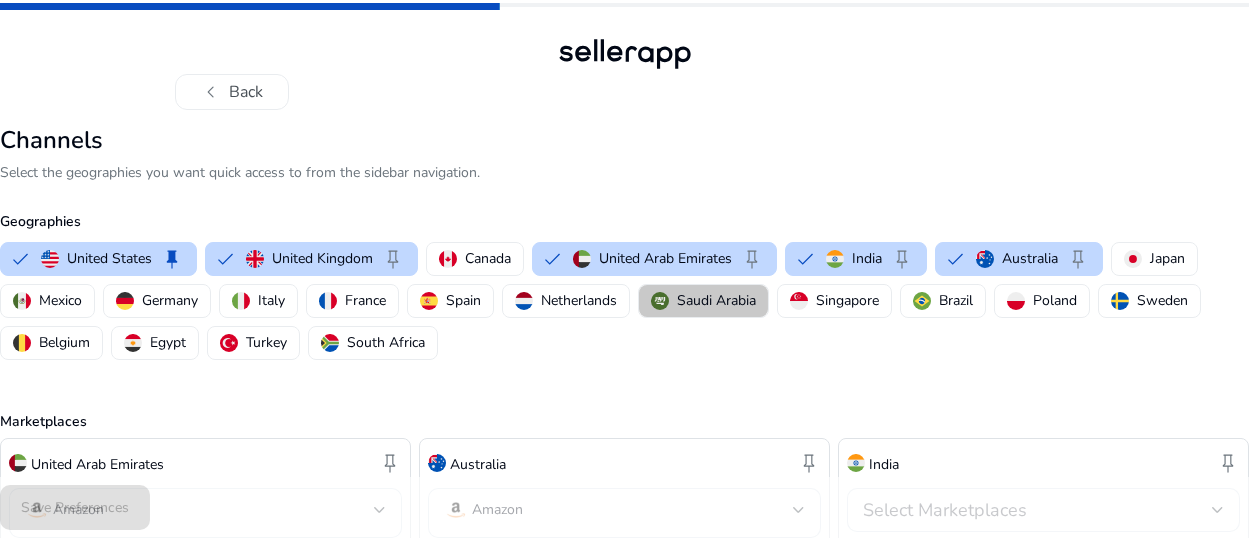 click on "Saudi Arabia" at bounding box center (716, 300) 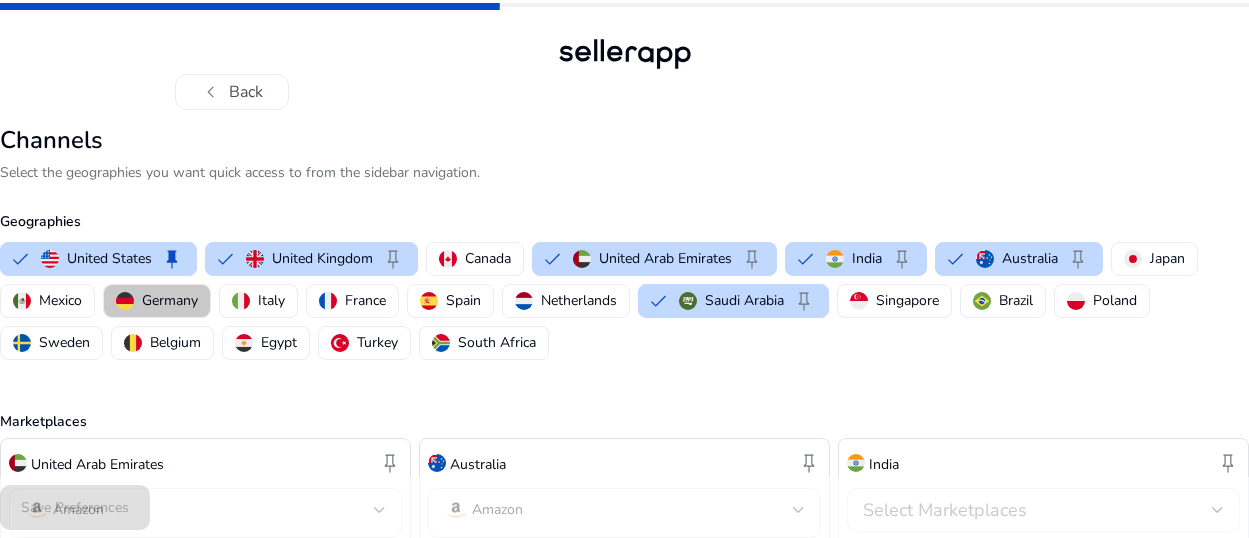 click on "Germany" at bounding box center [170, 300] 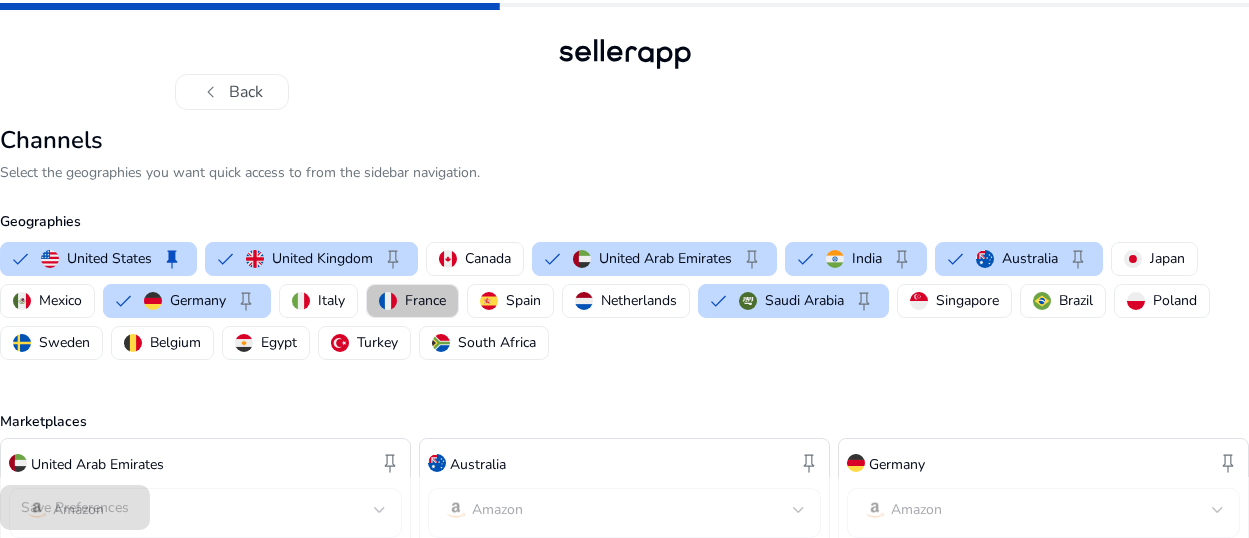 click on "France" at bounding box center [425, 300] 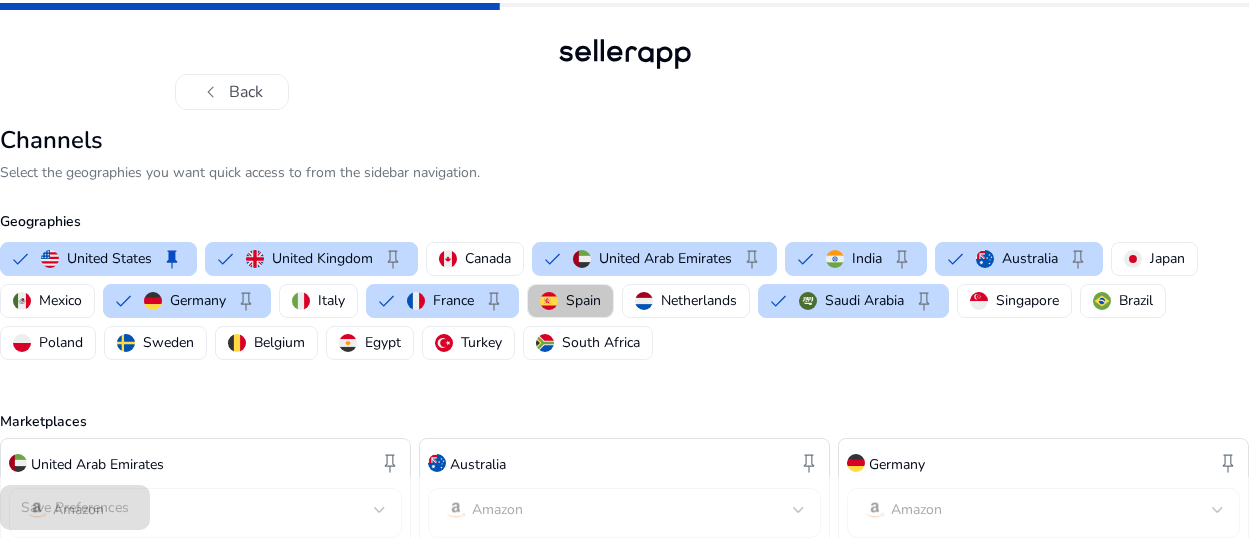 click on "Spain" at bounding box center (583, 300) 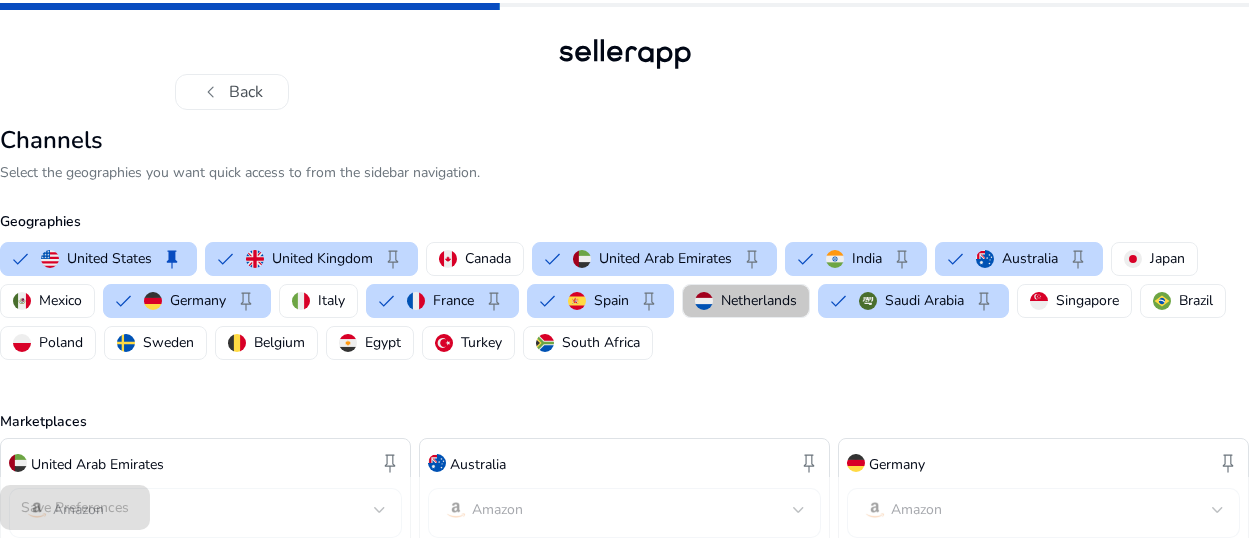 click on "Netherlands" at bounding box center [759, 300] 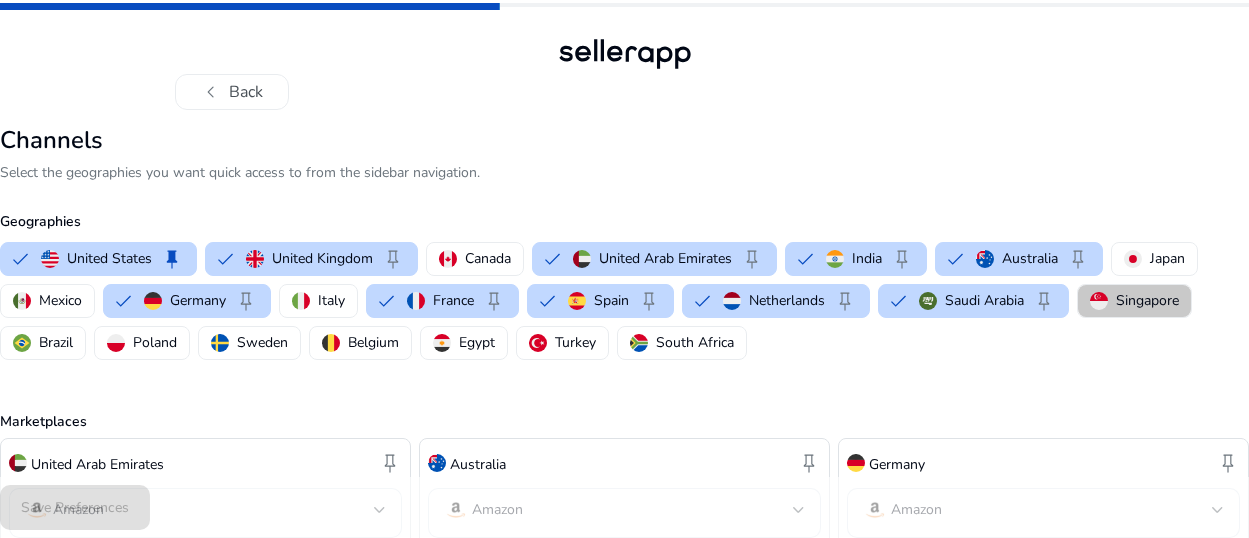 click on "Singapore" at bounding box center (1147, 300) 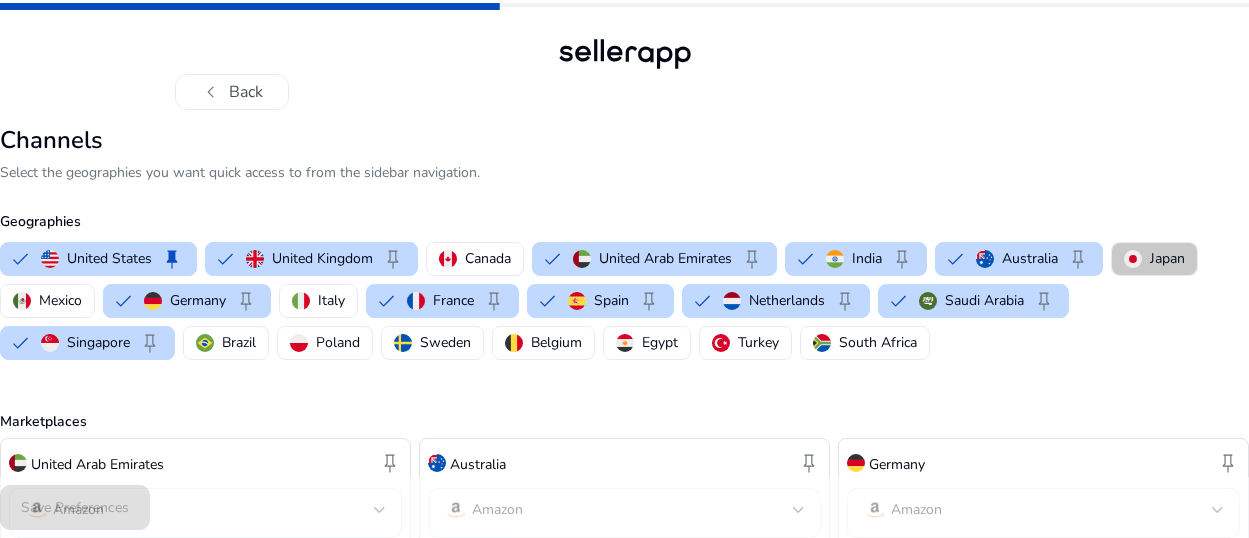 click on "Japan" at bounding box center [1154, 258] 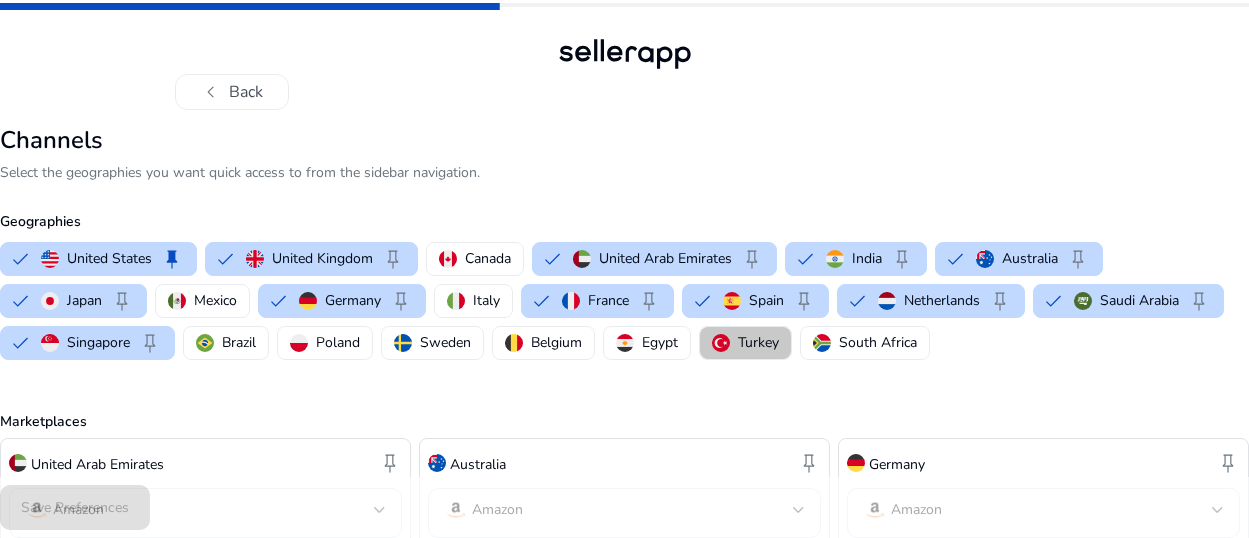 click on "Turkey" at bounding box center (758, 342) 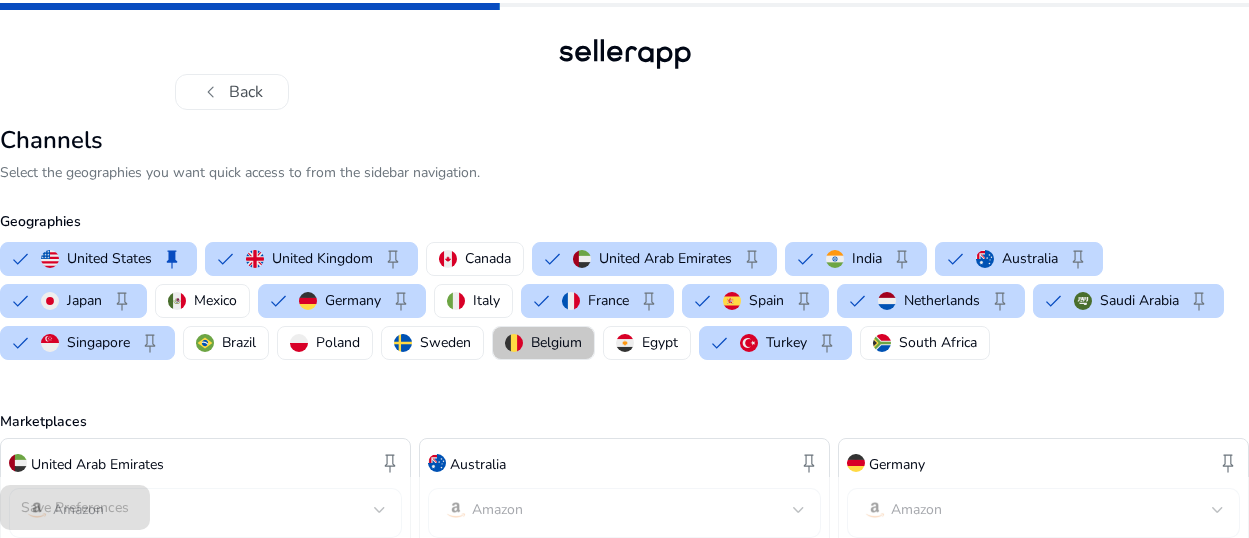 click on "Belgium" at bounding box center [556, 342] 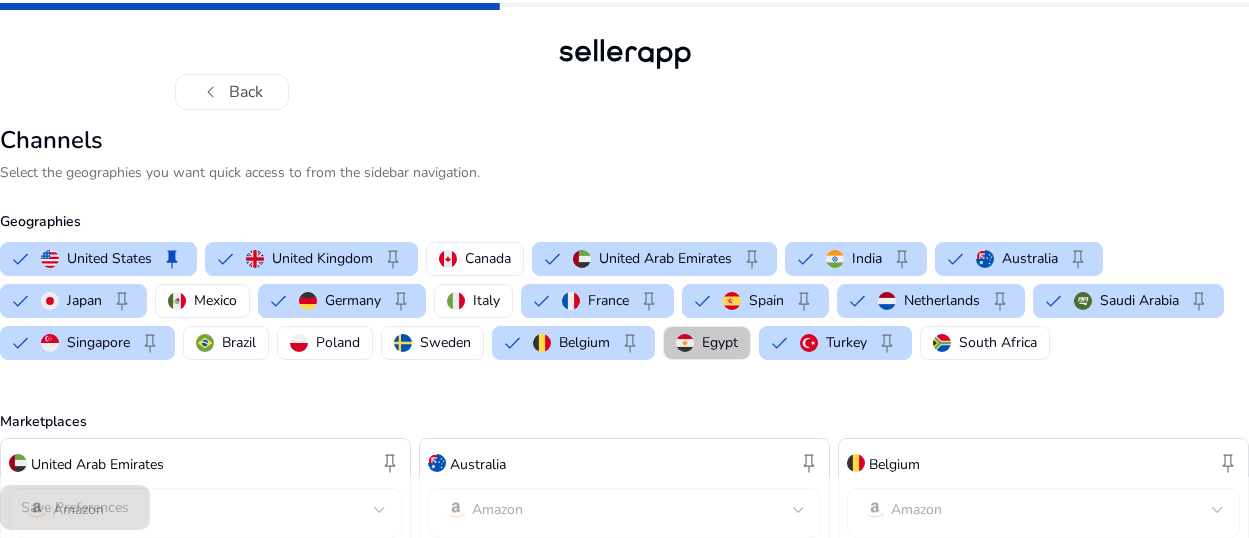 click at bounding box center (685, 343) 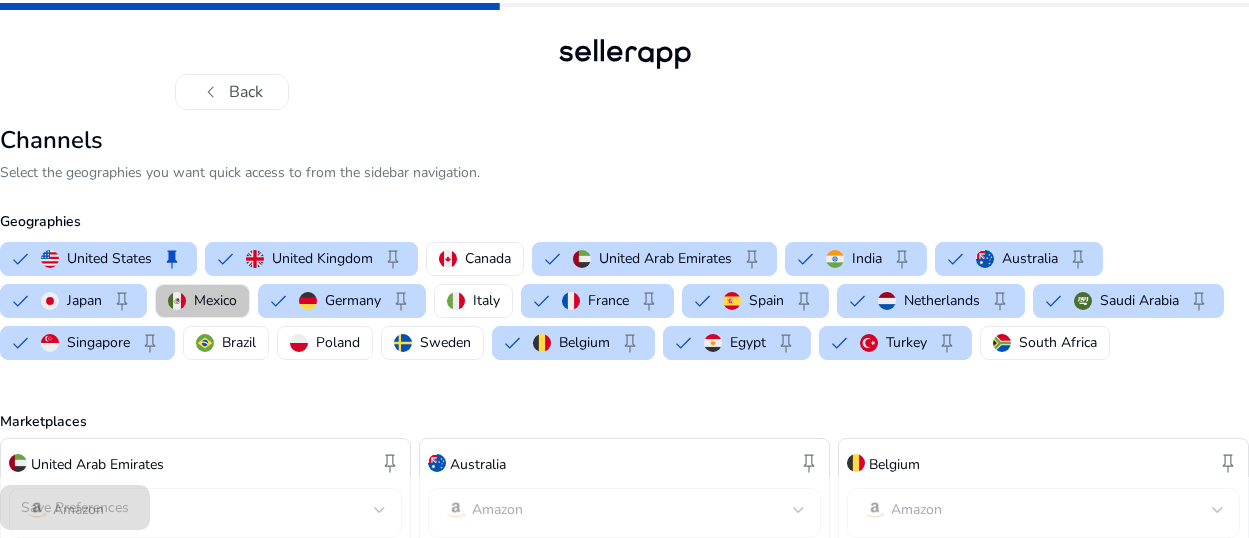 click on "Mexico" at bounding box center (215, 300) 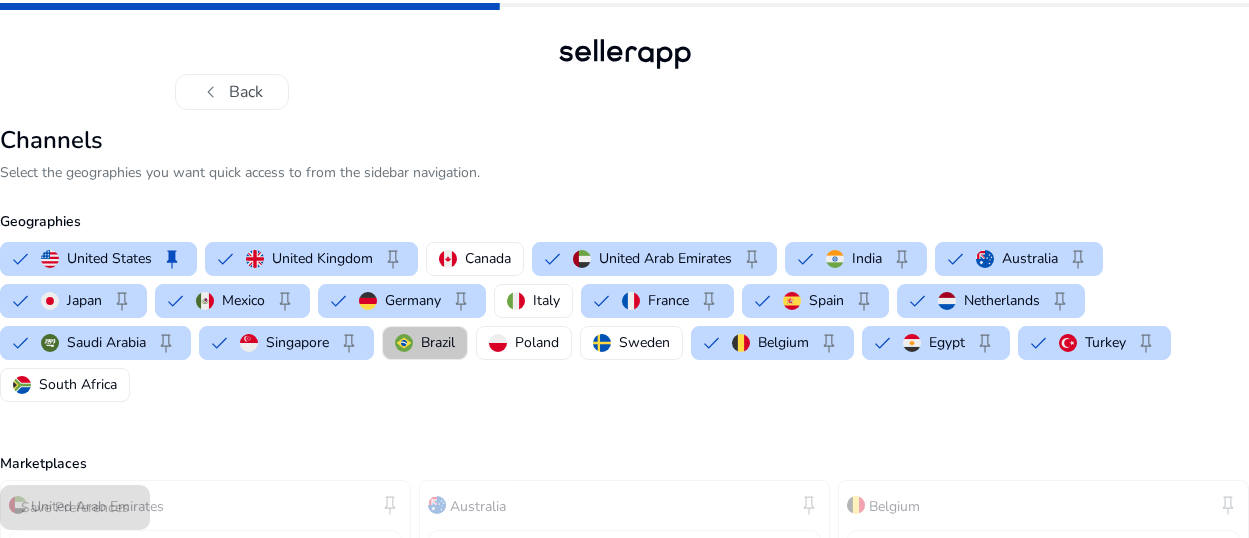 click at bounding box center [404, 343] 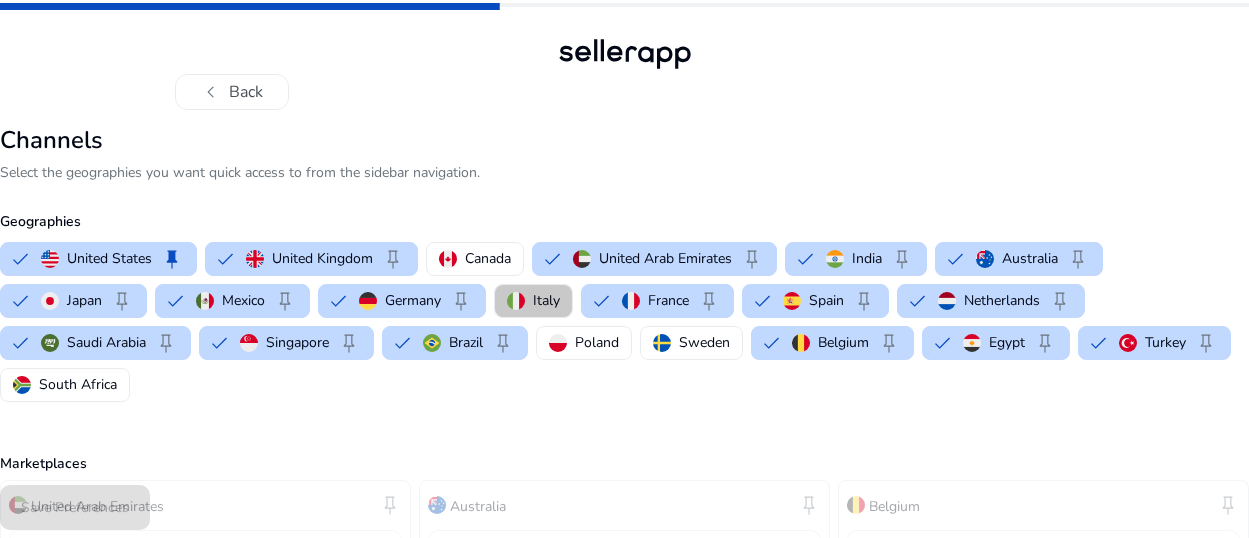 click on "Italy" at bounding box center (546, 300) 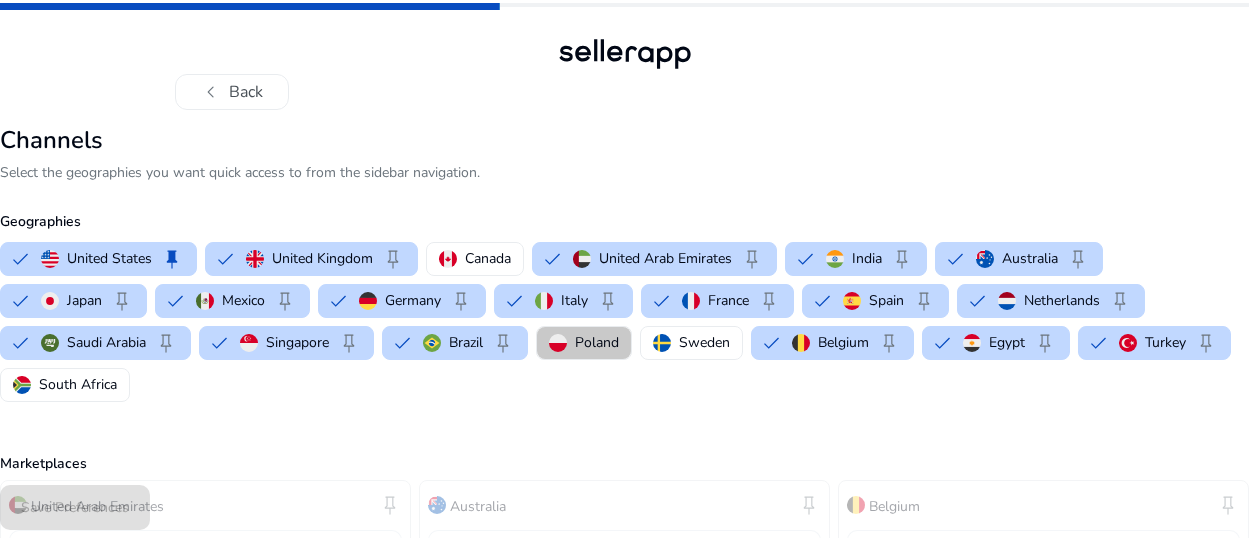 click on "Poland" at bounding box center [597, 342] 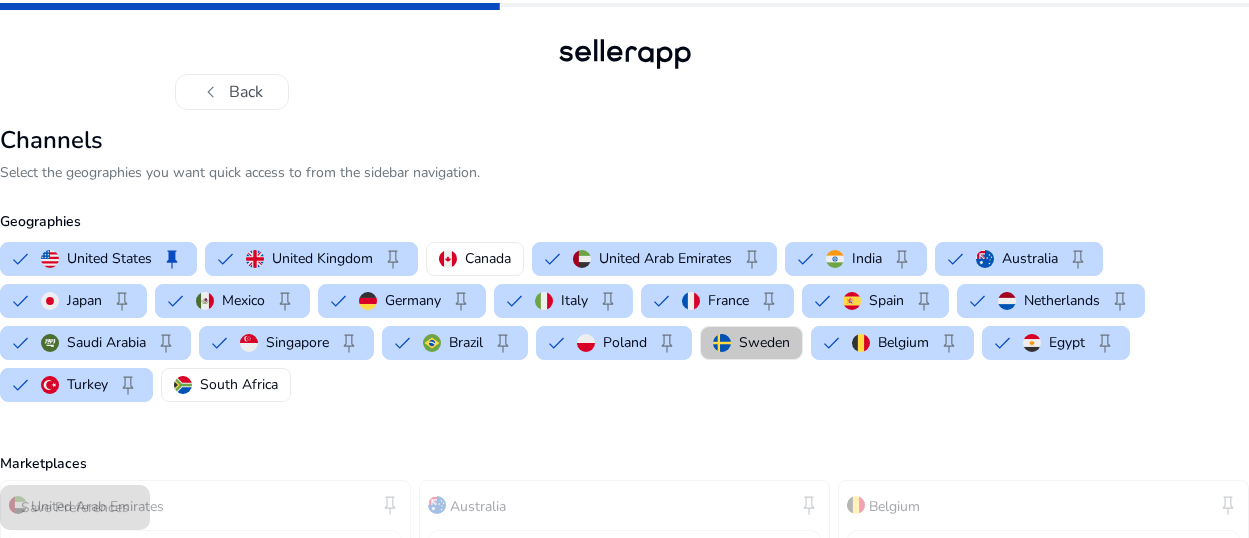 click at bounding box center [722, 343] 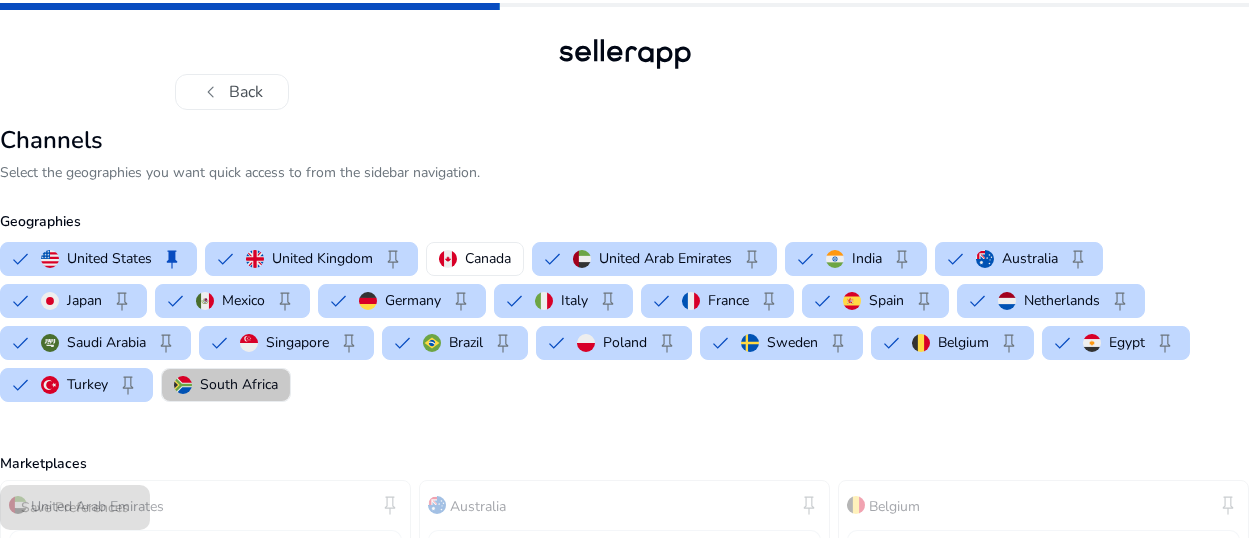 click on "South Africa" at bounding box center (239, 384) 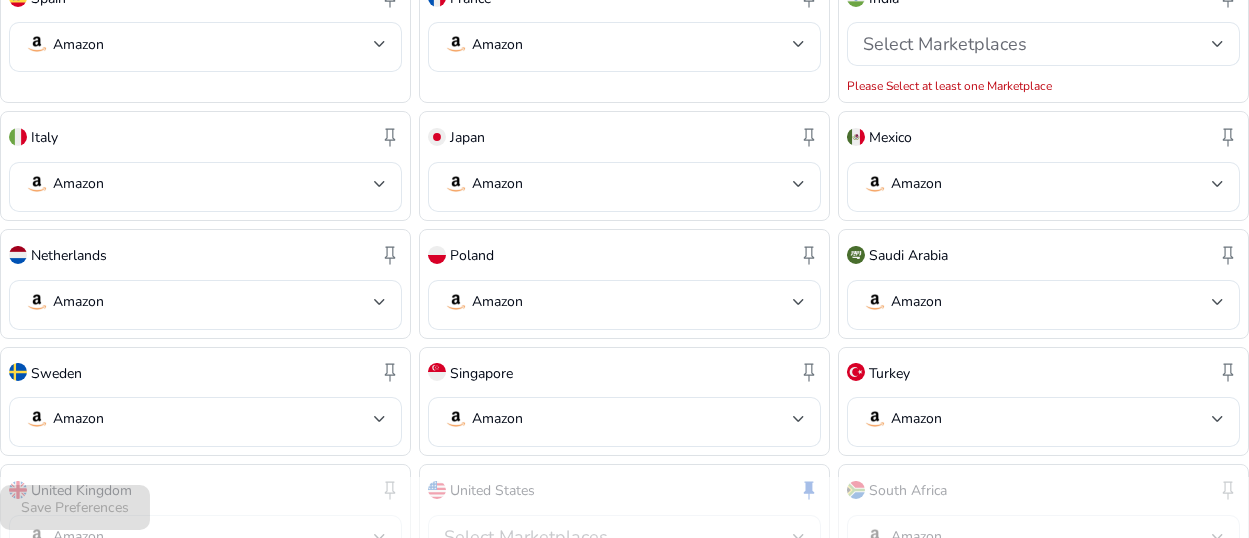 scroll, scrollTop: 871, scrollLeft: 0, axis: vertical 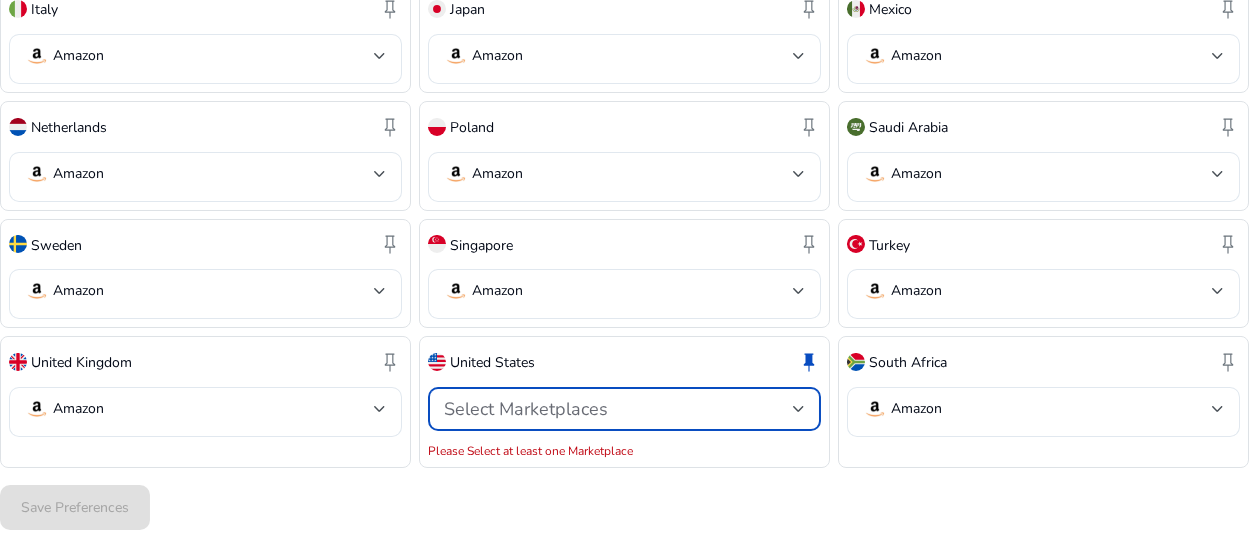 click on "Select Marketplaces" at bounding box center [618, 409] 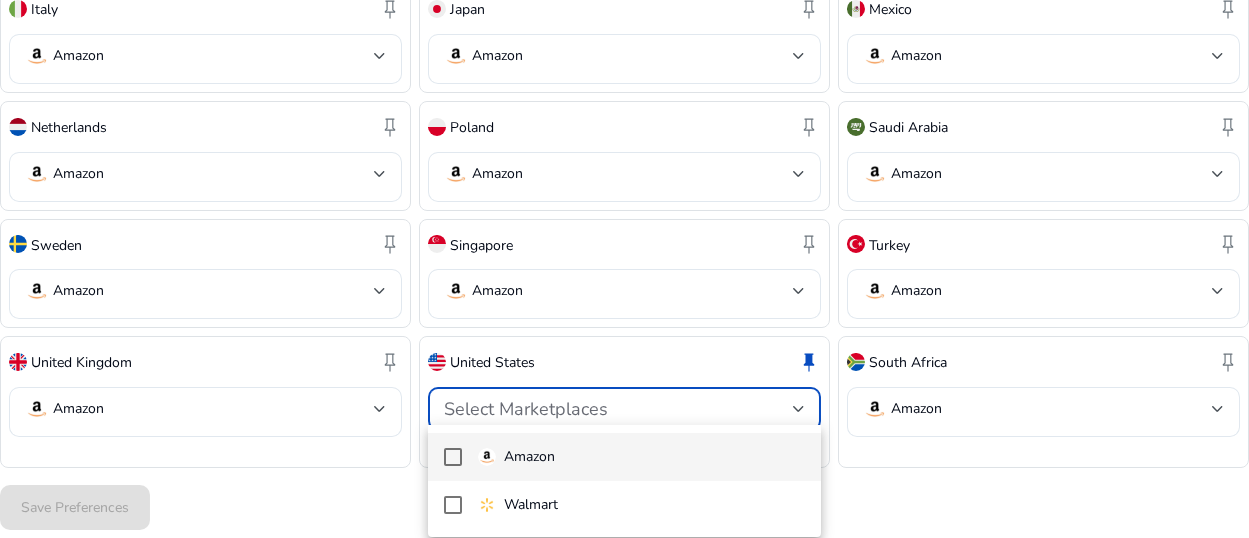 click at bounding box center [624, 269] 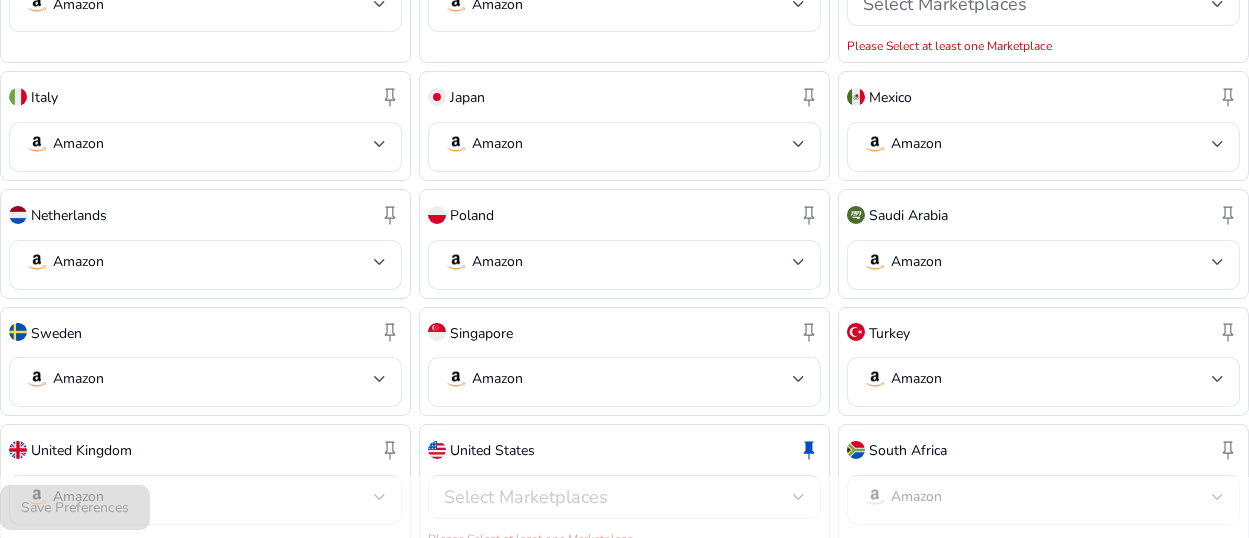 scroll, scrollTop: 871, scrollLeft: 0, axis: vertical 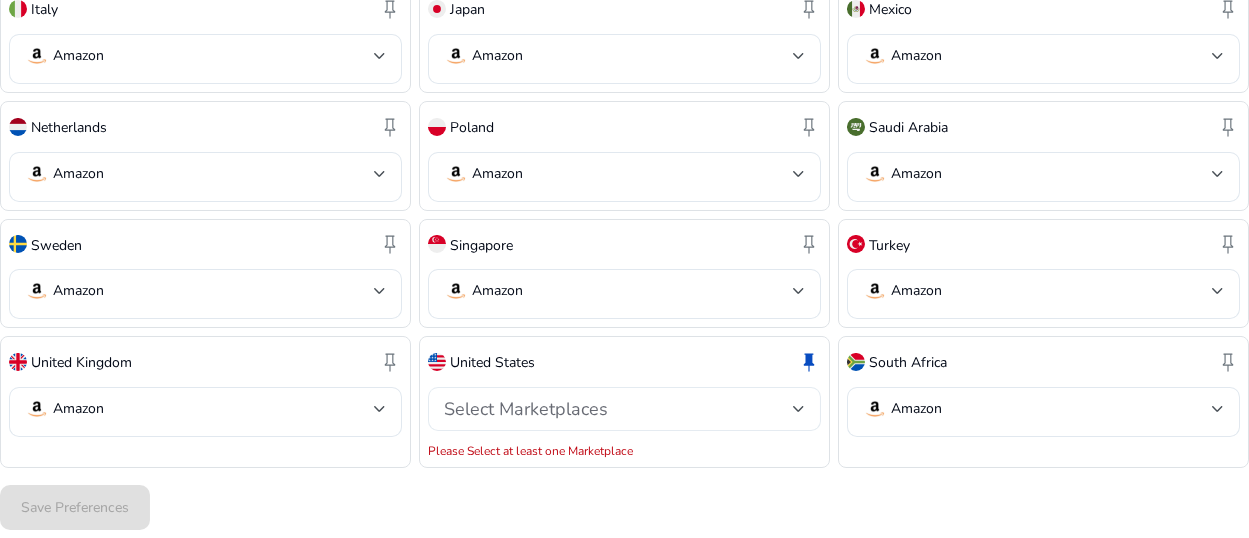 click on "Select Marketplaces" 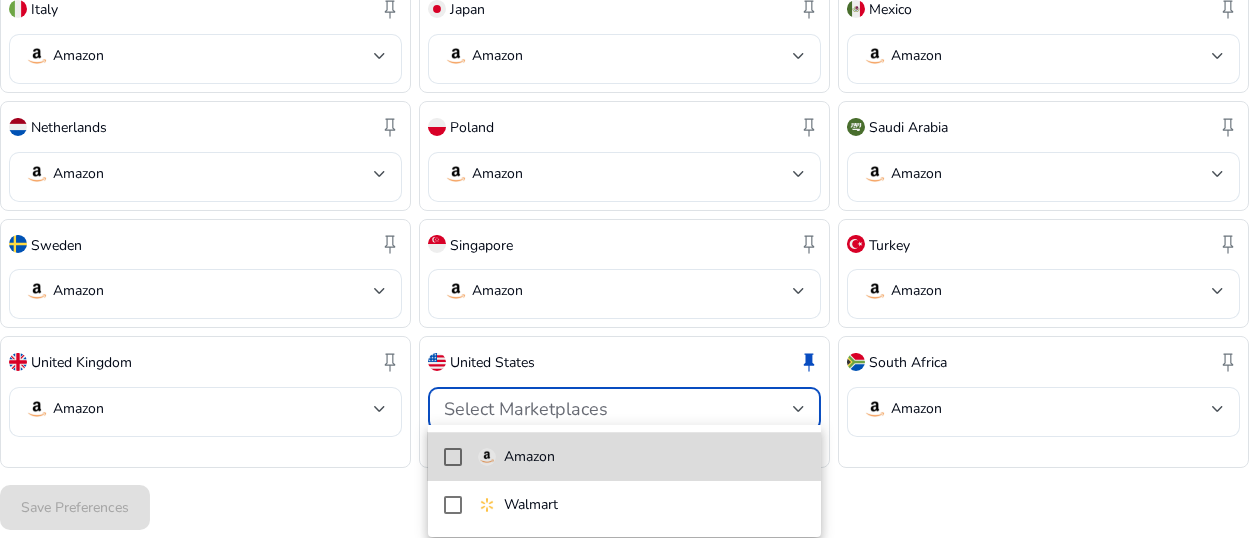 click on "Amazon" at bounding box center [625, 457] 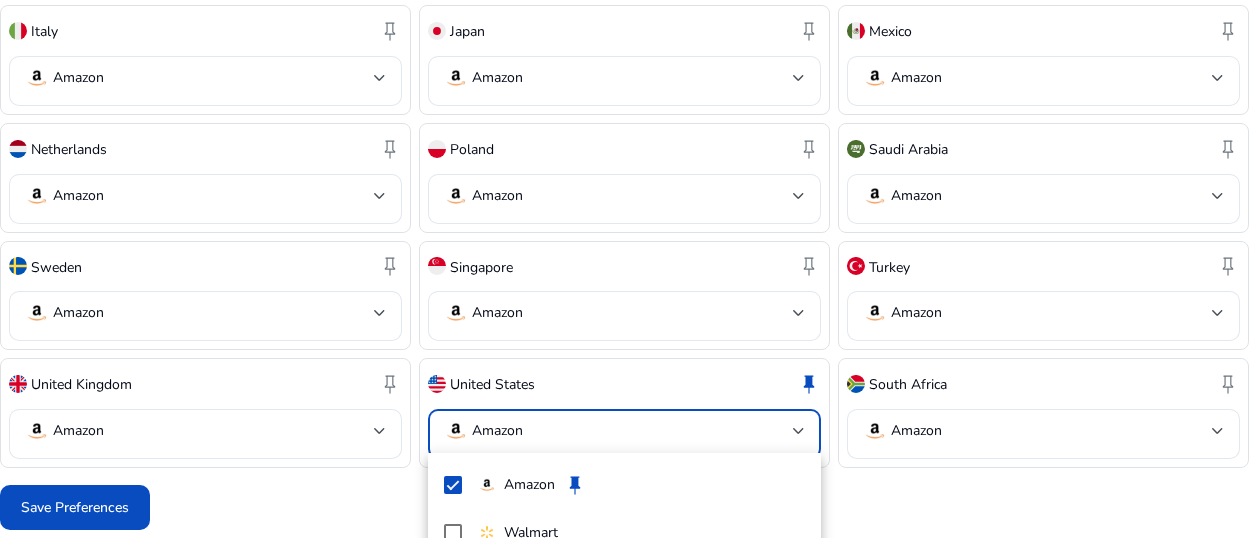 click at bounding box center (624, 269) 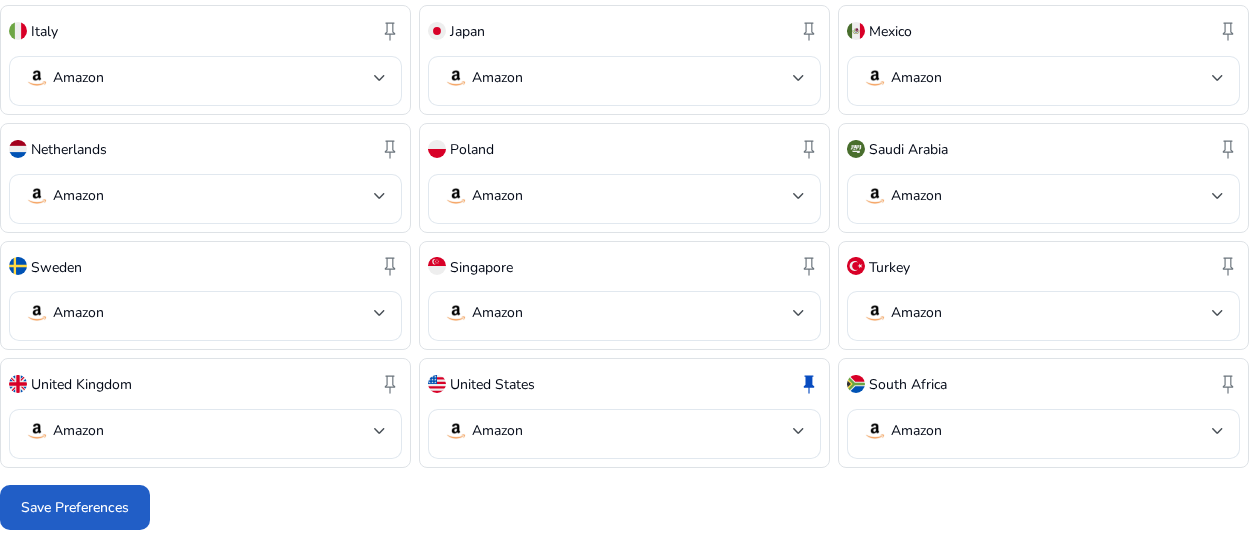click on "Save Preferences" 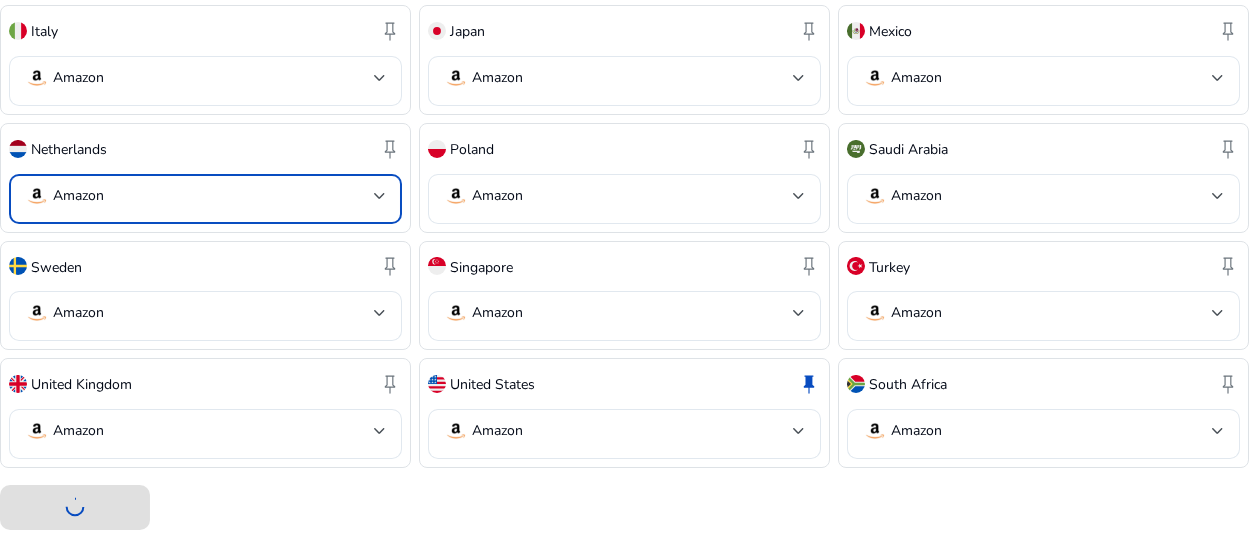 click at bounding box center [380, 196] 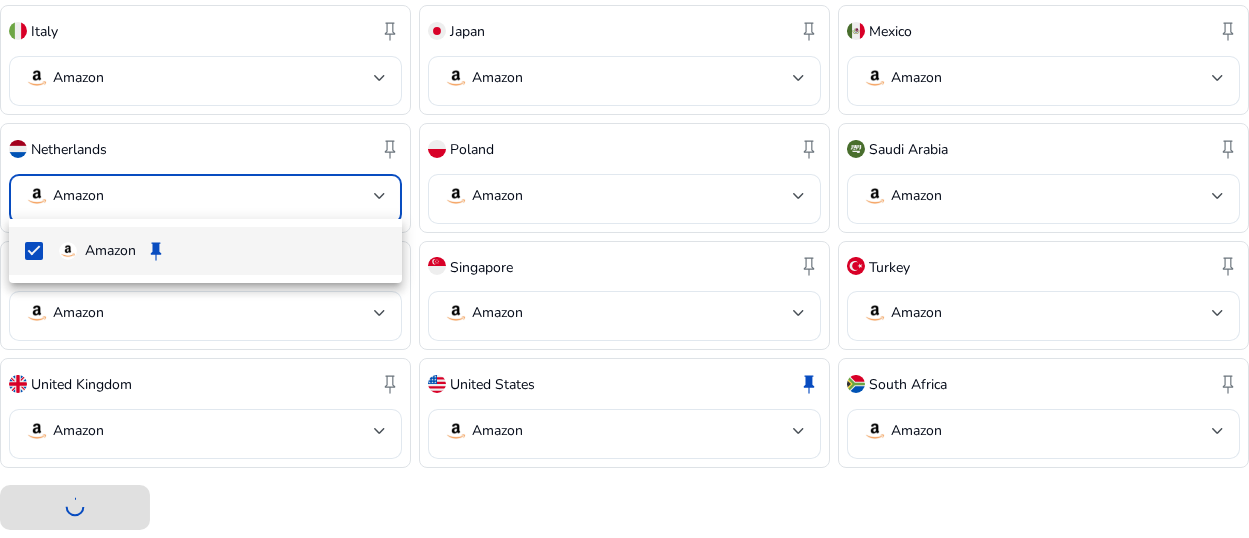 click at bounding box center (624, 269) 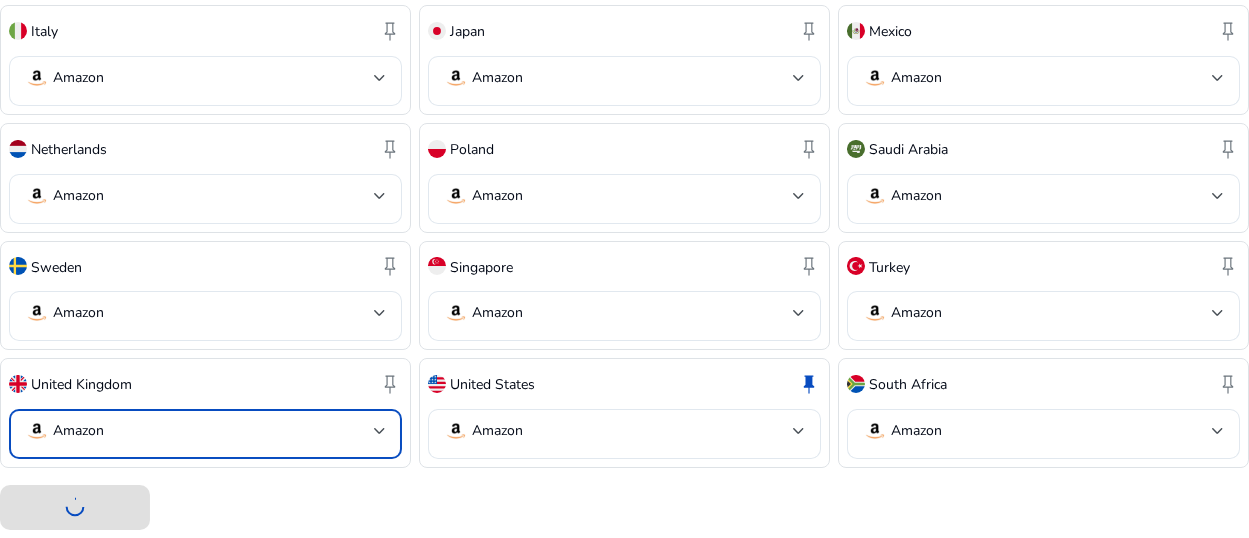 click on "Amazon" at bounding box center [199, 431] 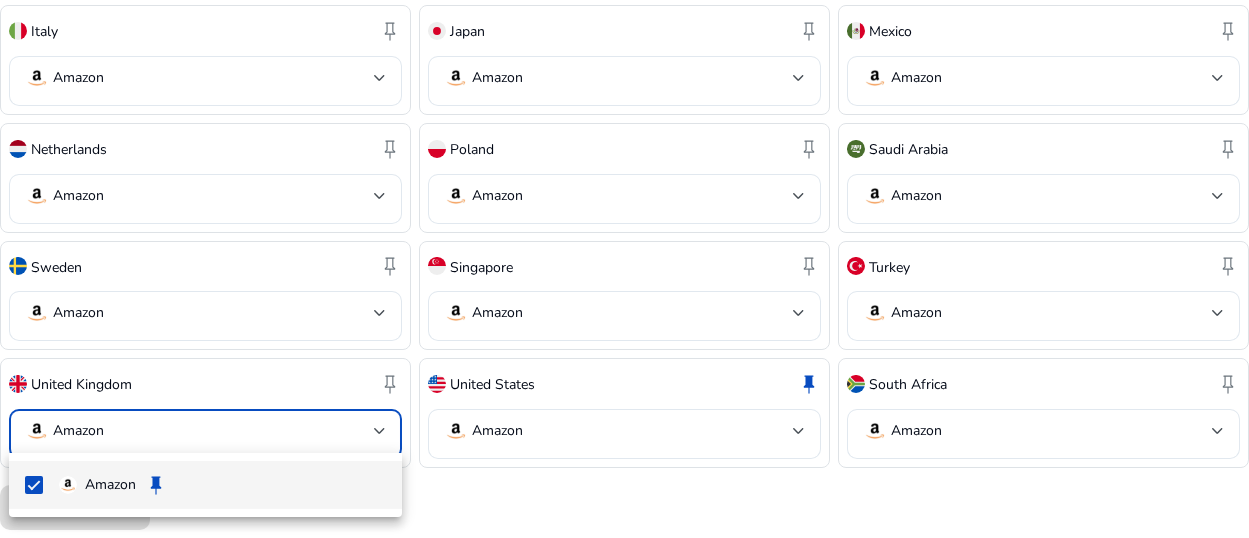 click at bounding box center [624, 269] 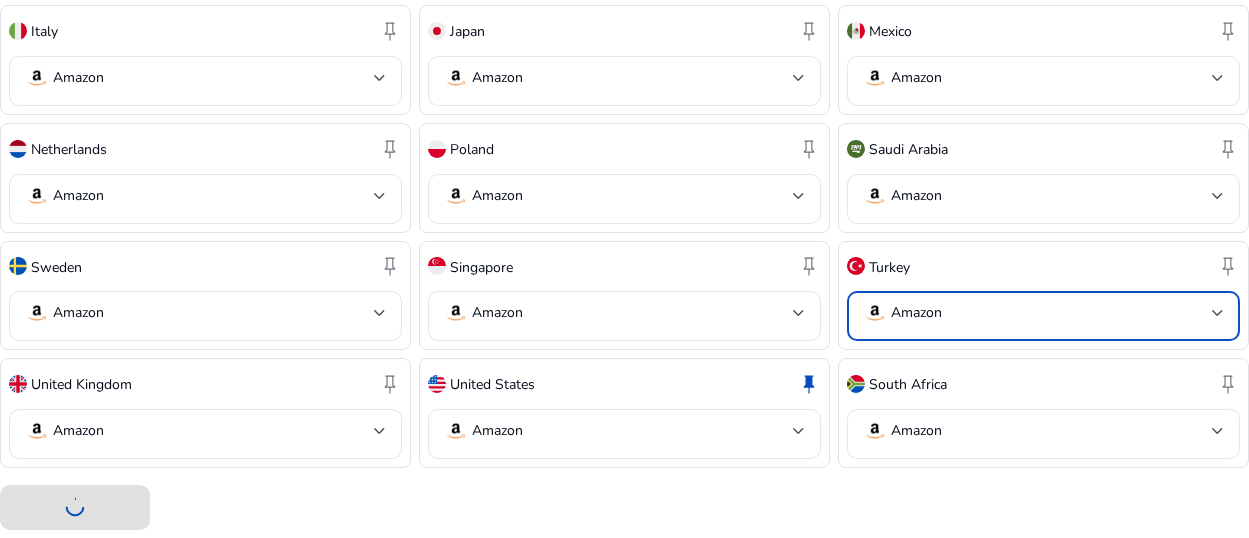 click on "Amazon" at bounding box center (1037, 313) 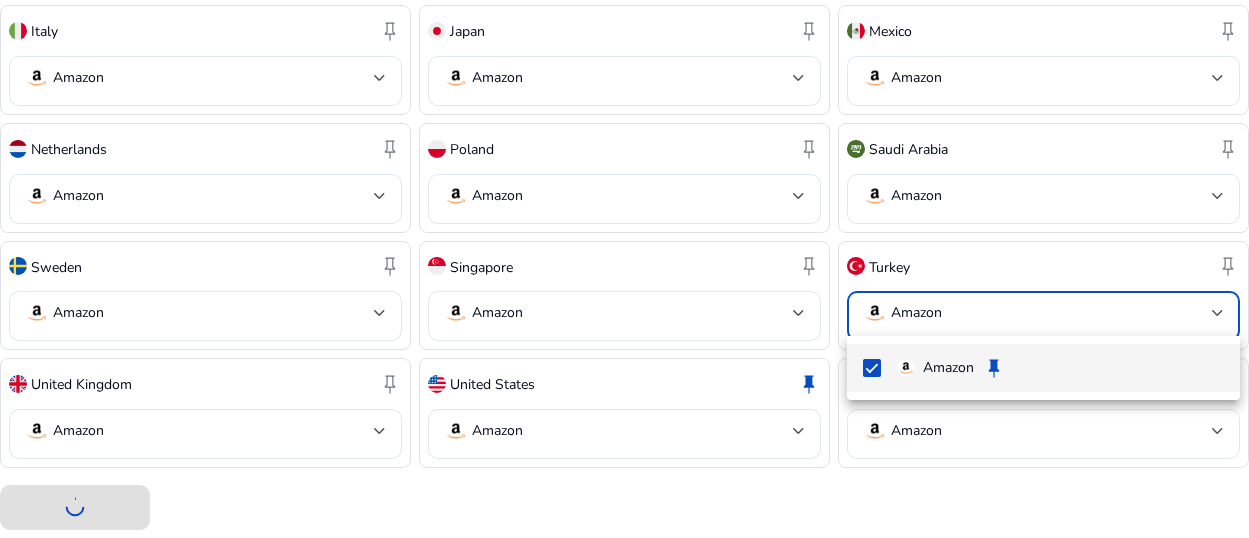 click at bounding box center (624, 269) 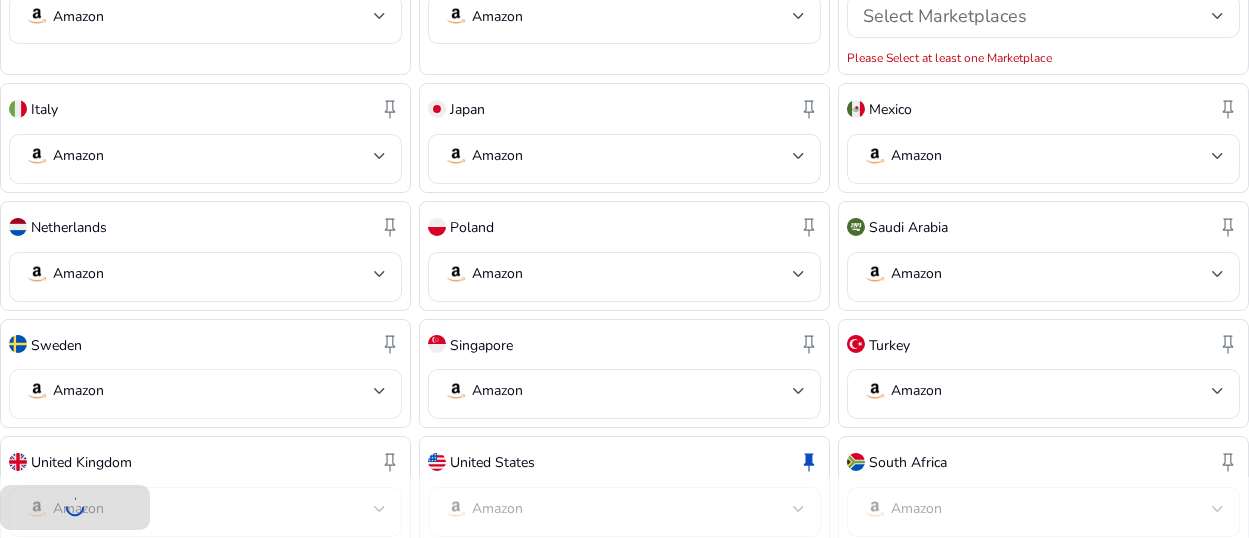 scroll, scrollTop: 849, scrollLeft: 0, axis: vertical 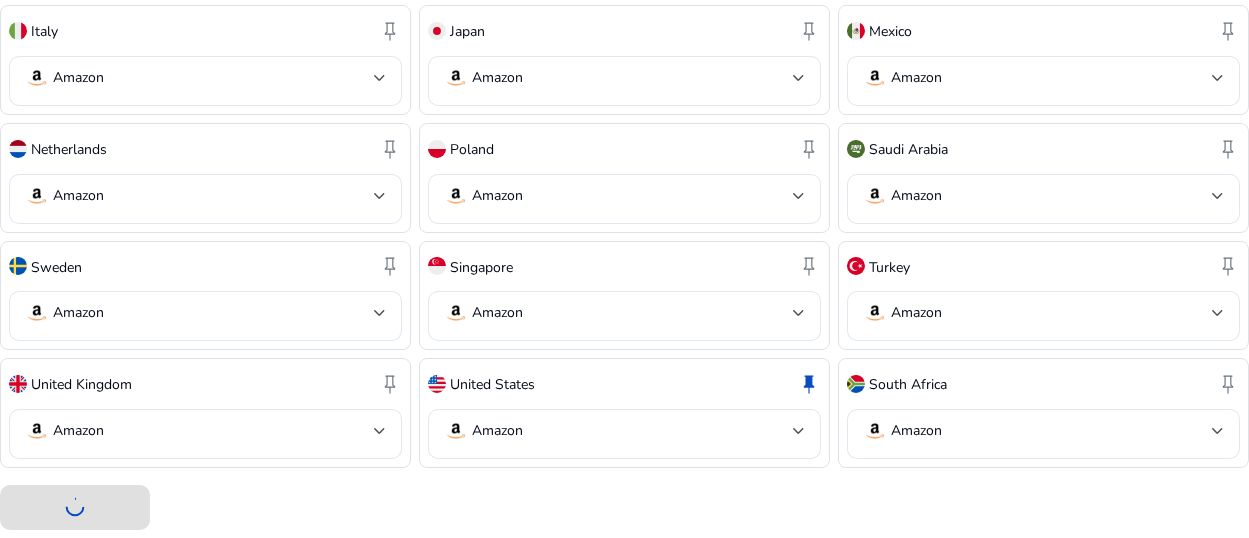 click 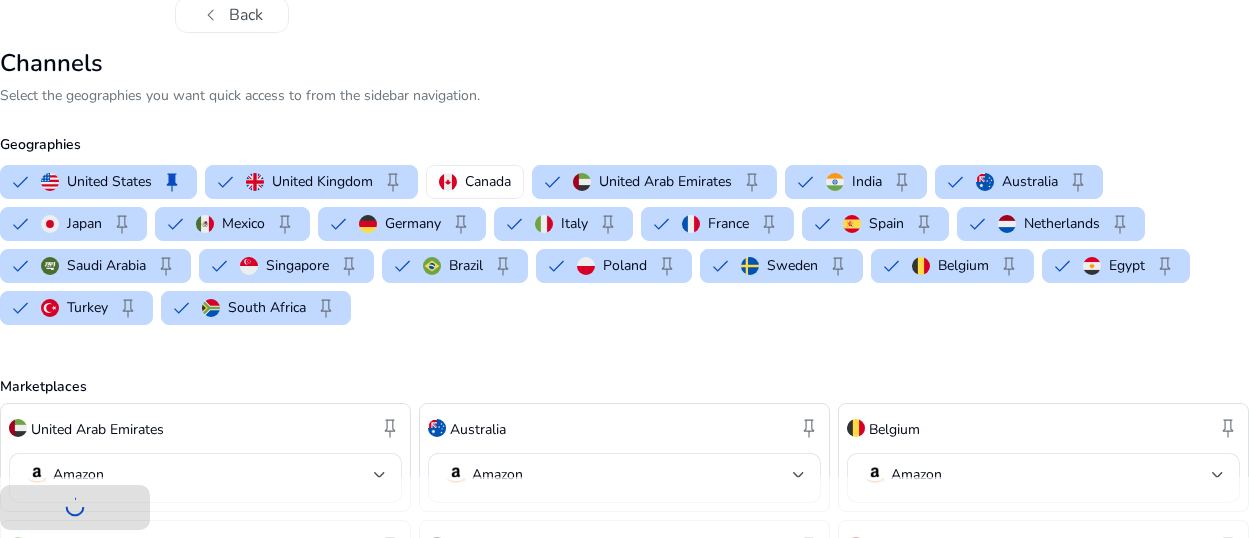 scroll, scrollTop: 0, scrollLeft: 0, axis: both 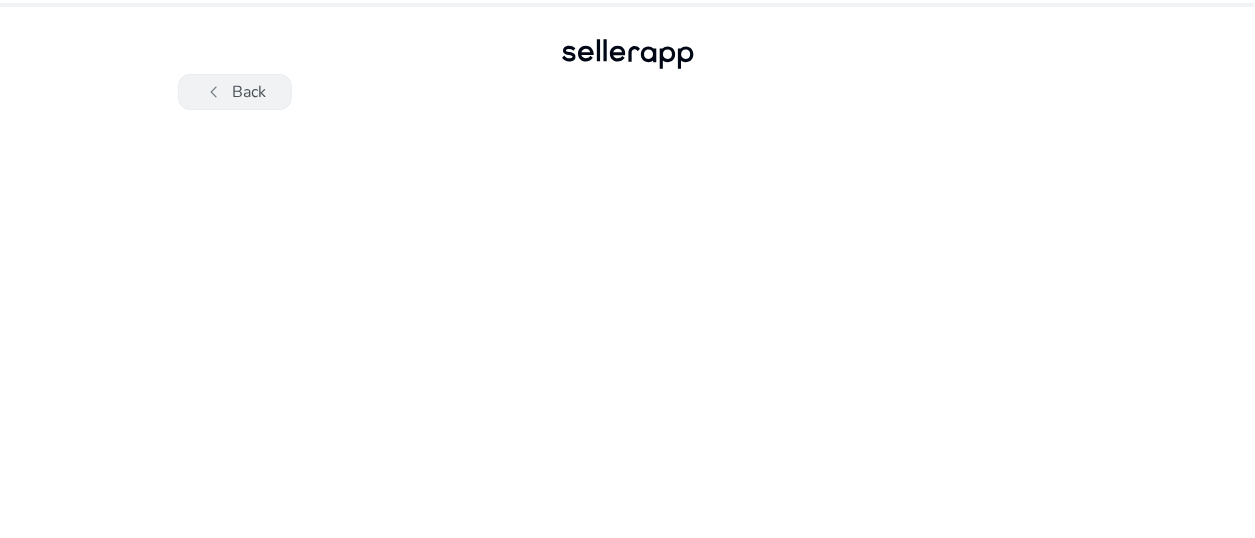 click on "chevron_left   Back" 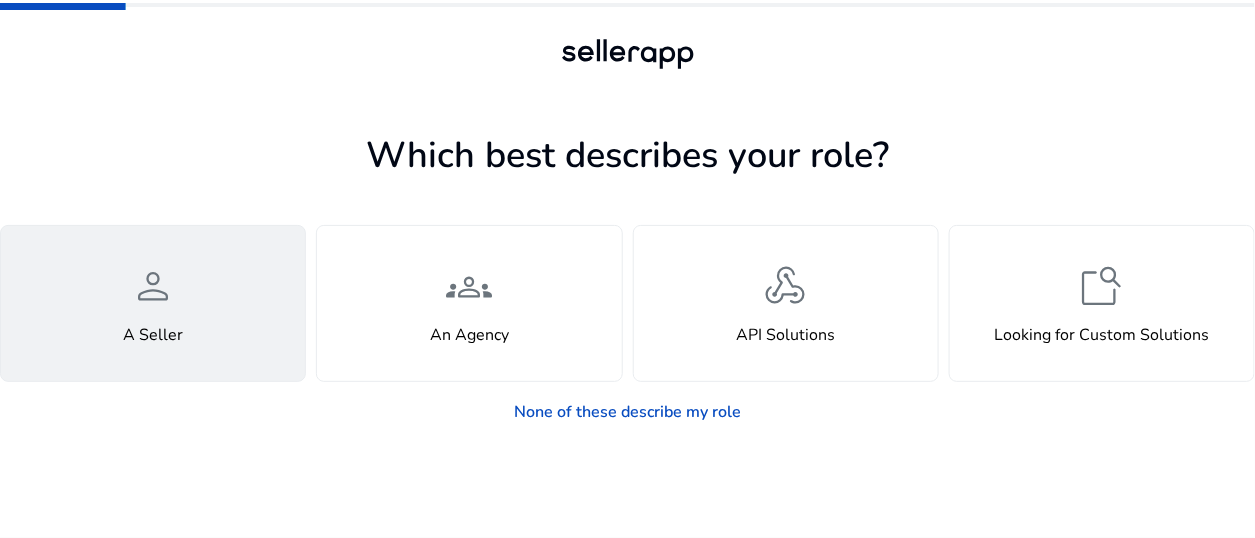 click on "person  A Seller" 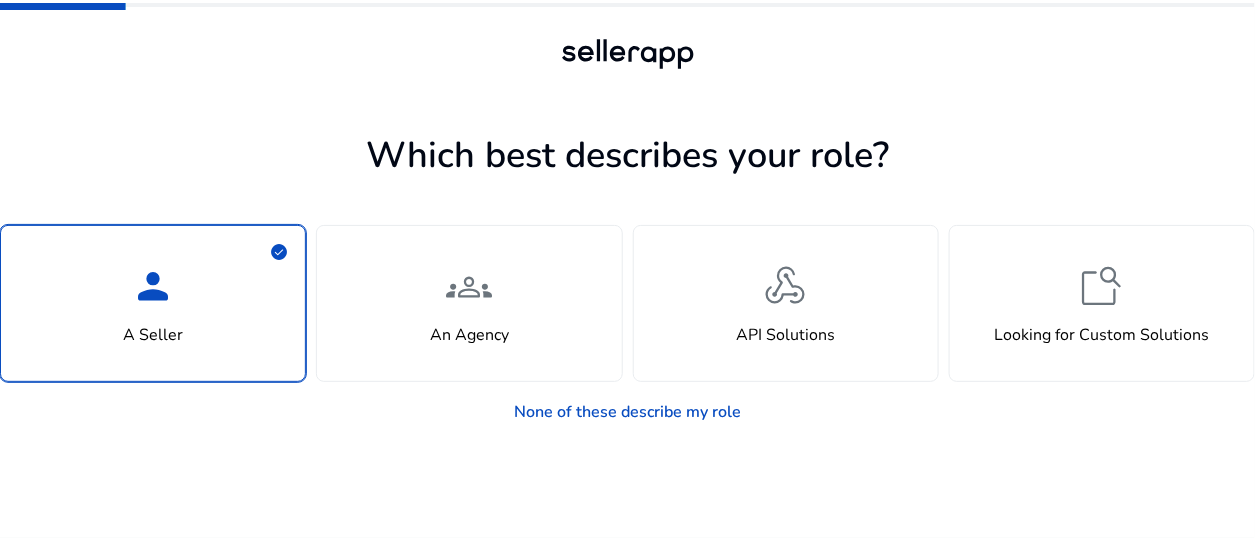 click on "check_circle   person  A Seller  check_circle" 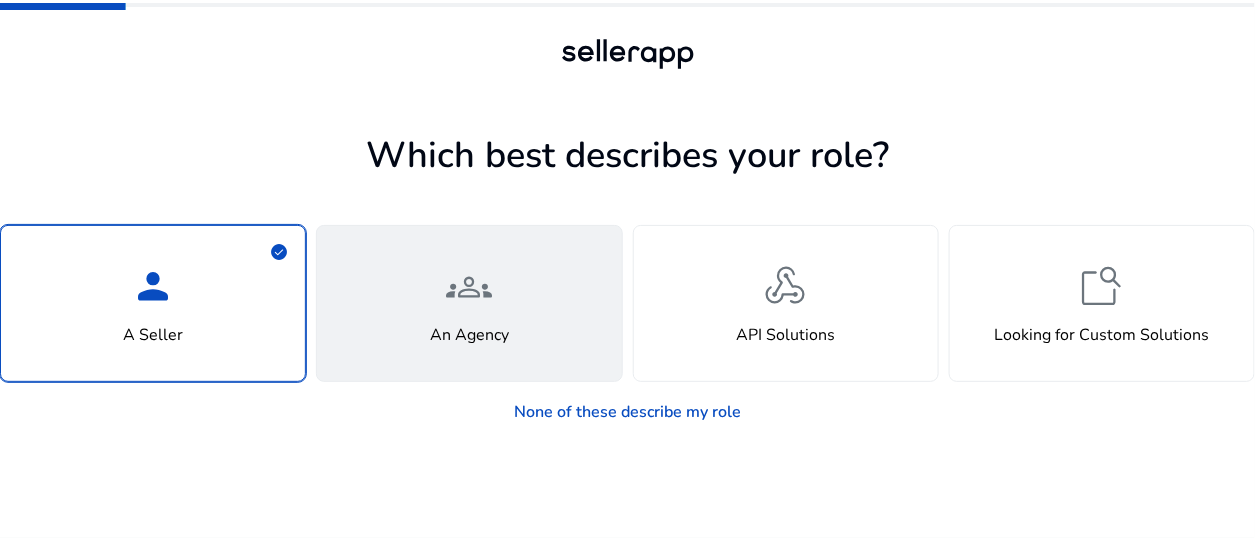 click on "groups  An Agency" 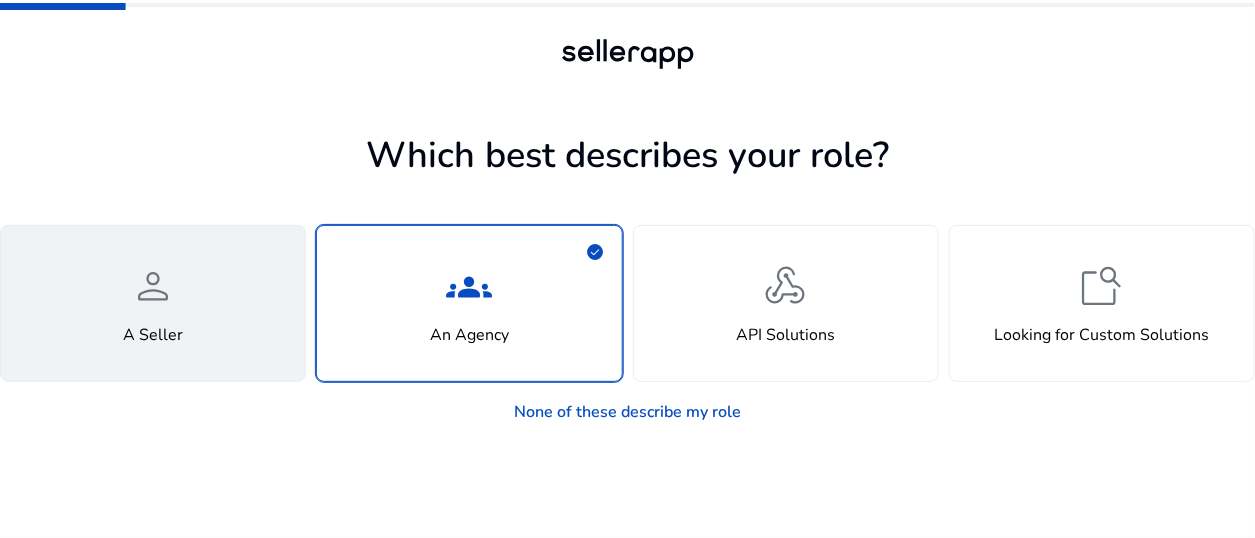 click on "person  A Seller" 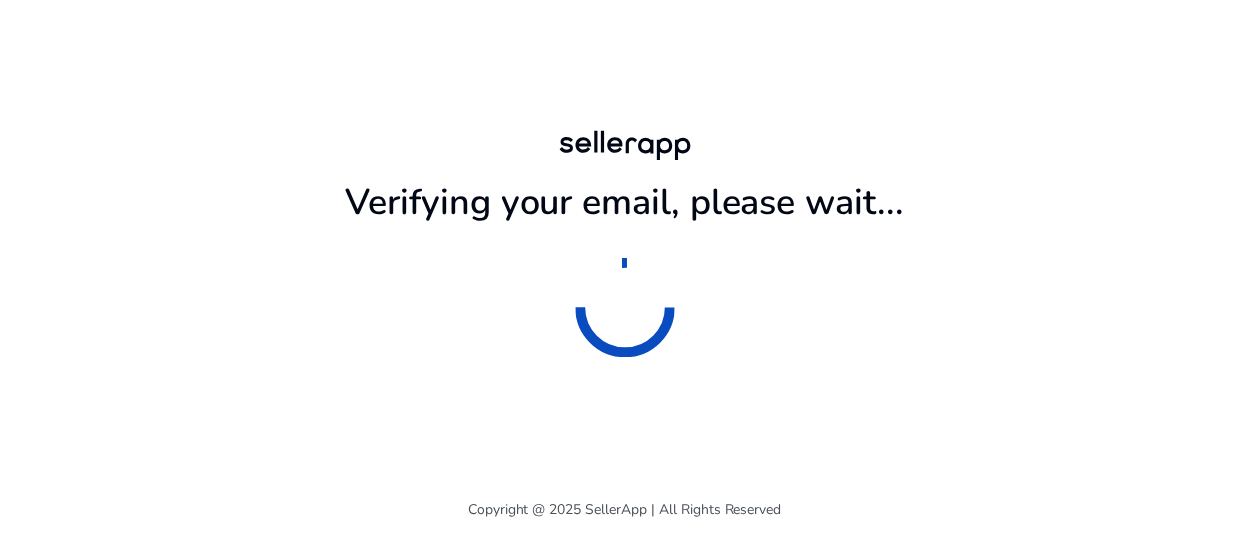 scroll, scrollTop: 0, scrollLeft: 0, axis: both 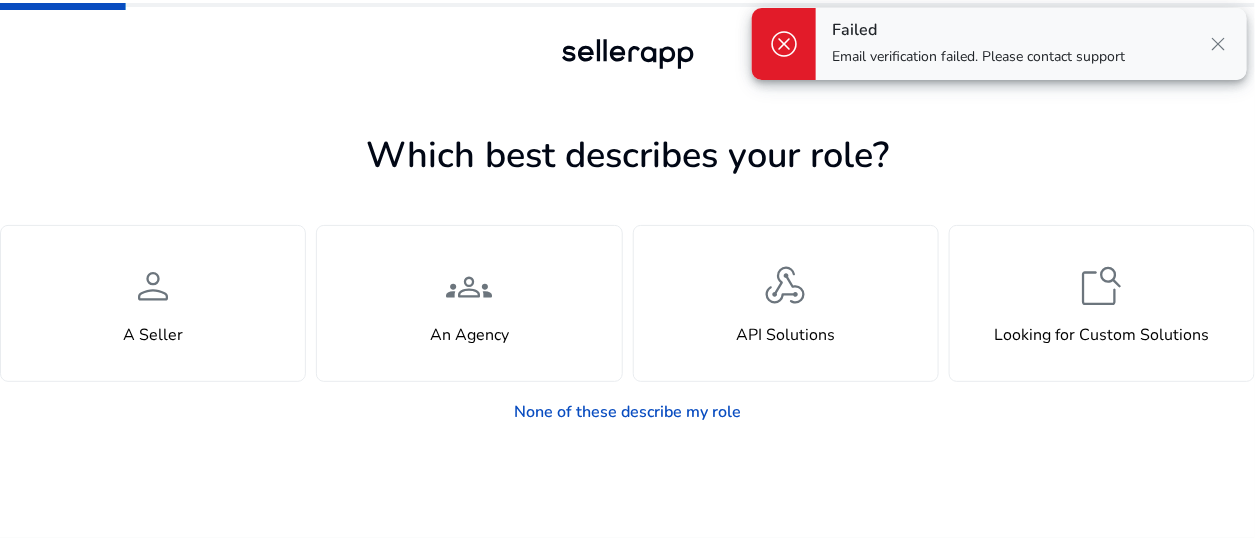 click on "close" at bounding box center (1219, 44) 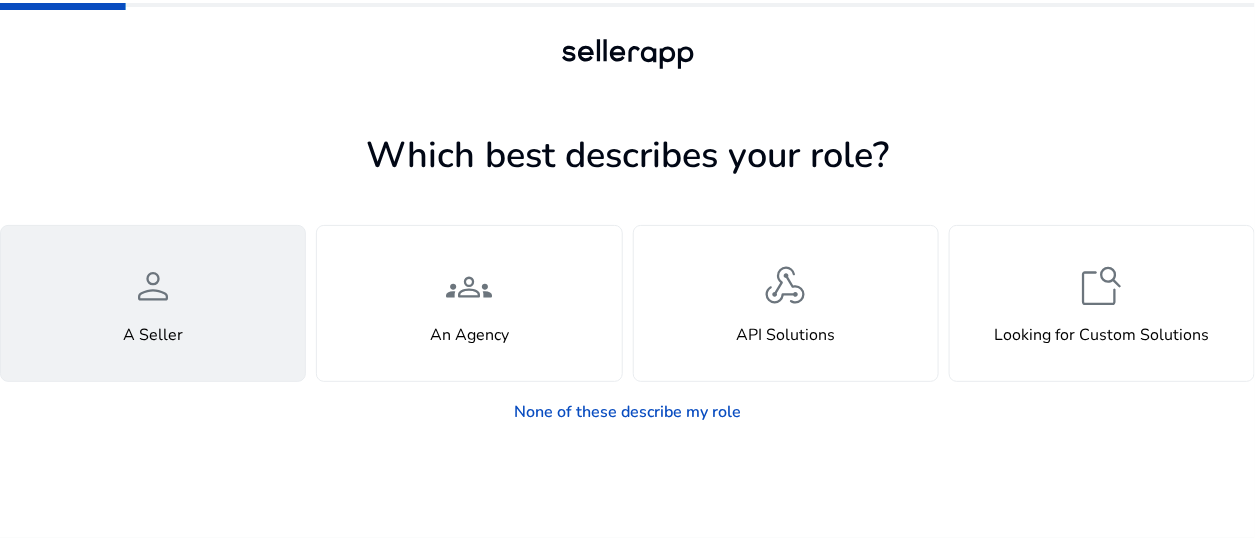 click on "person  A Seller" 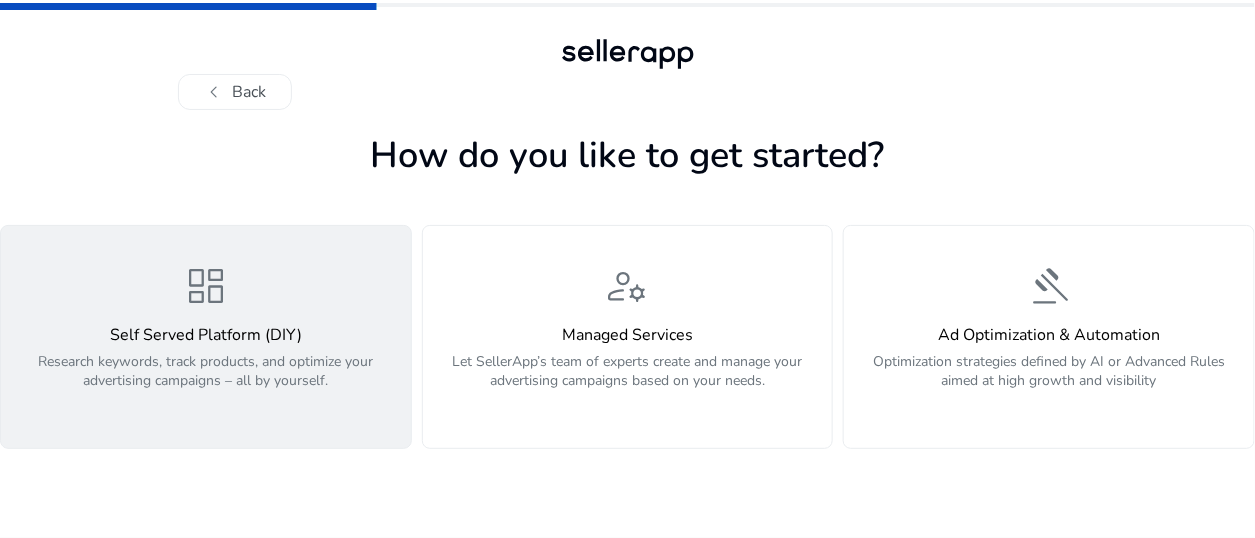 click on "dashboard  Self Served Platform (DIY)  Research keywords, track products, and optimize your advertising campaigns – all by yourself." 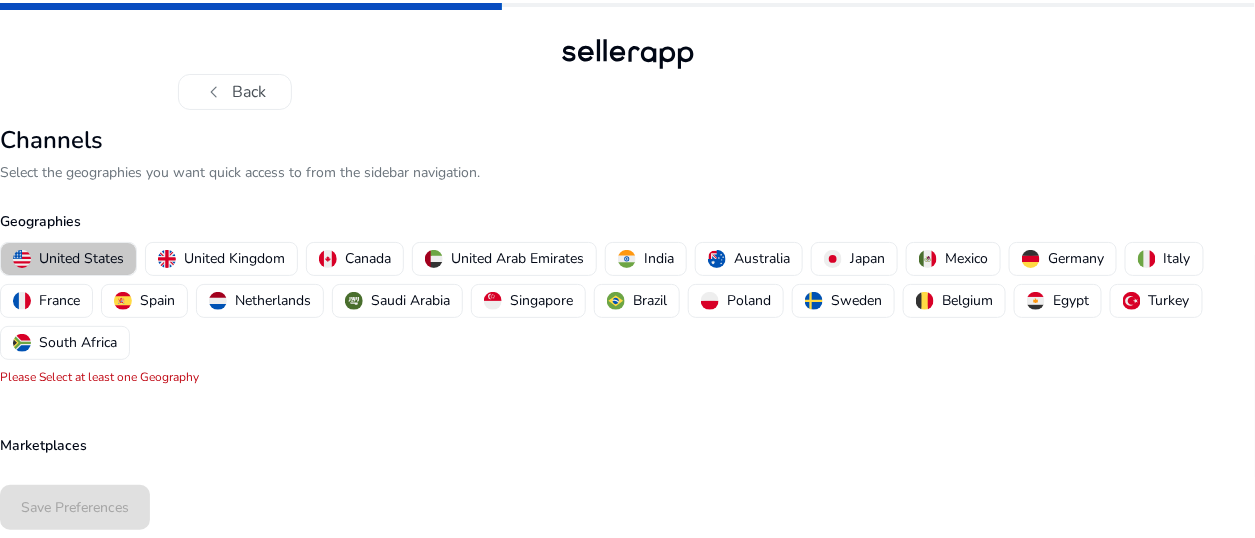 click on "United States" at bounding box center (81, 258) 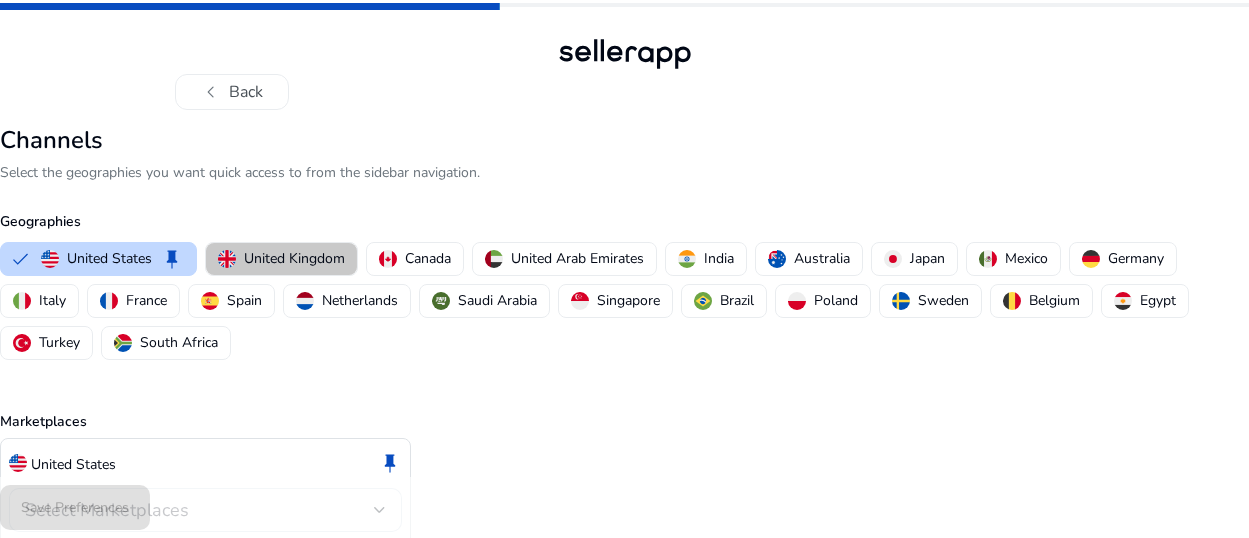 click on "United Kingdom" at bounding box center (294, 258) 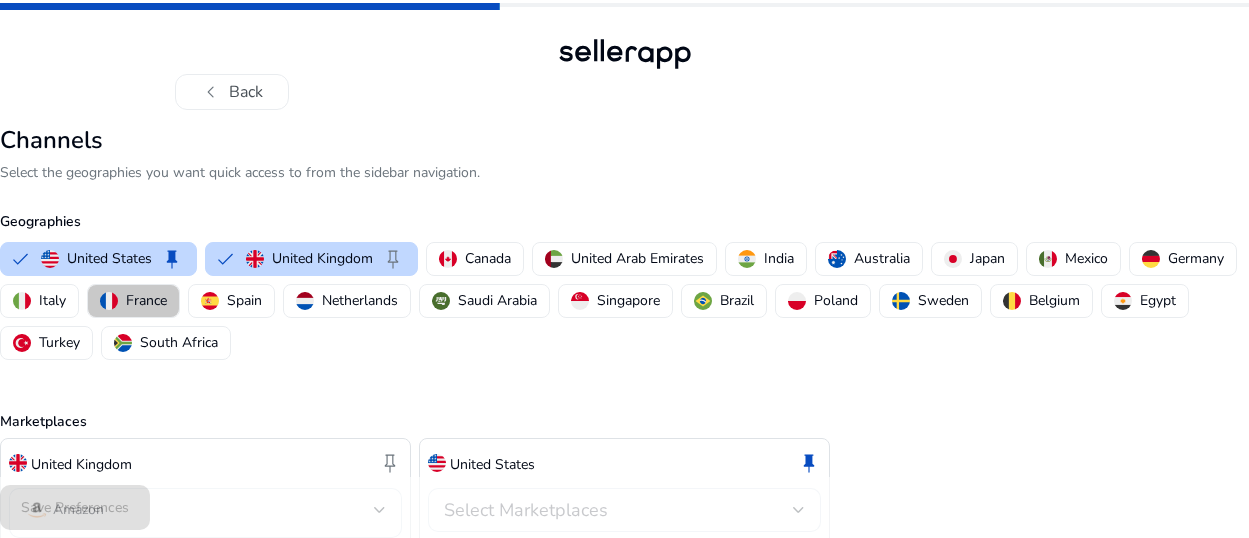 click on "France" at bounding box center (146, 300) 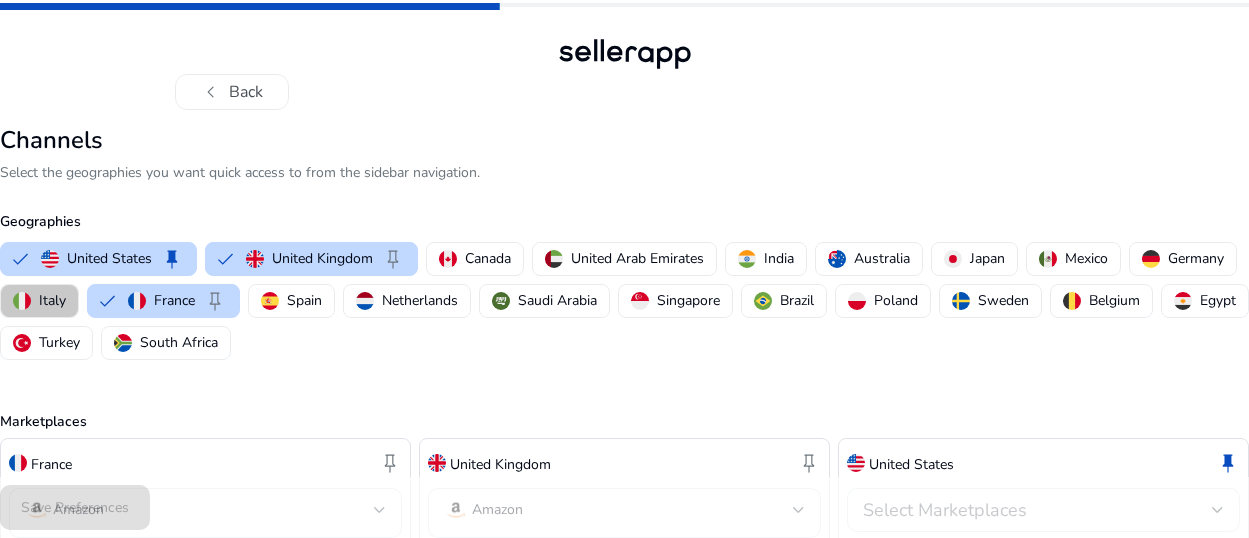 click on "Italy" at bounding box center [39, 301] 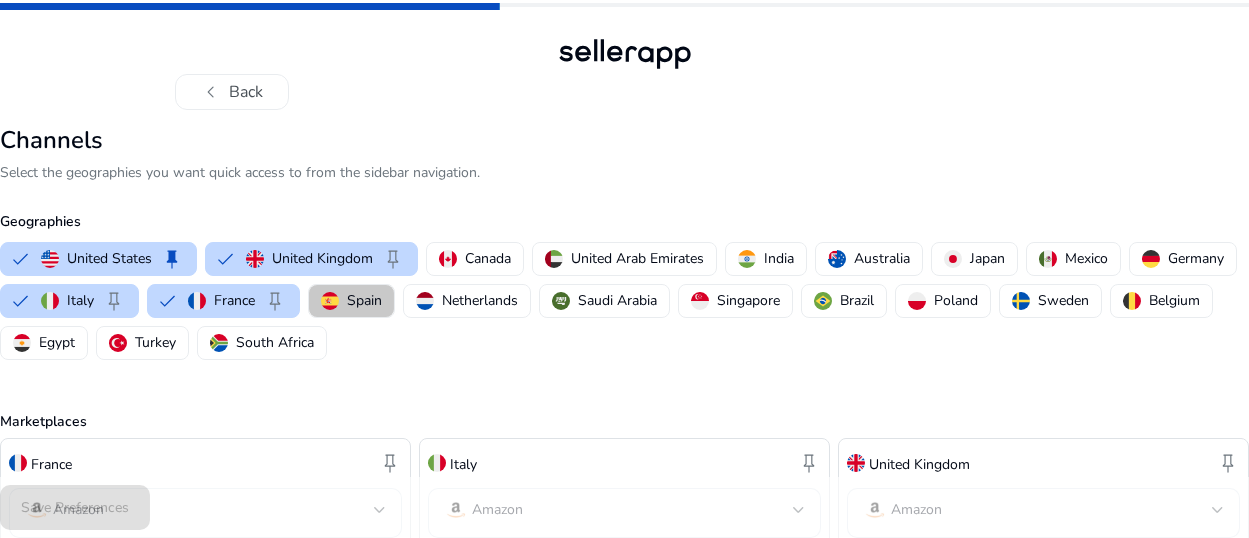 click on "Spain" at bounding box center [364, 300] 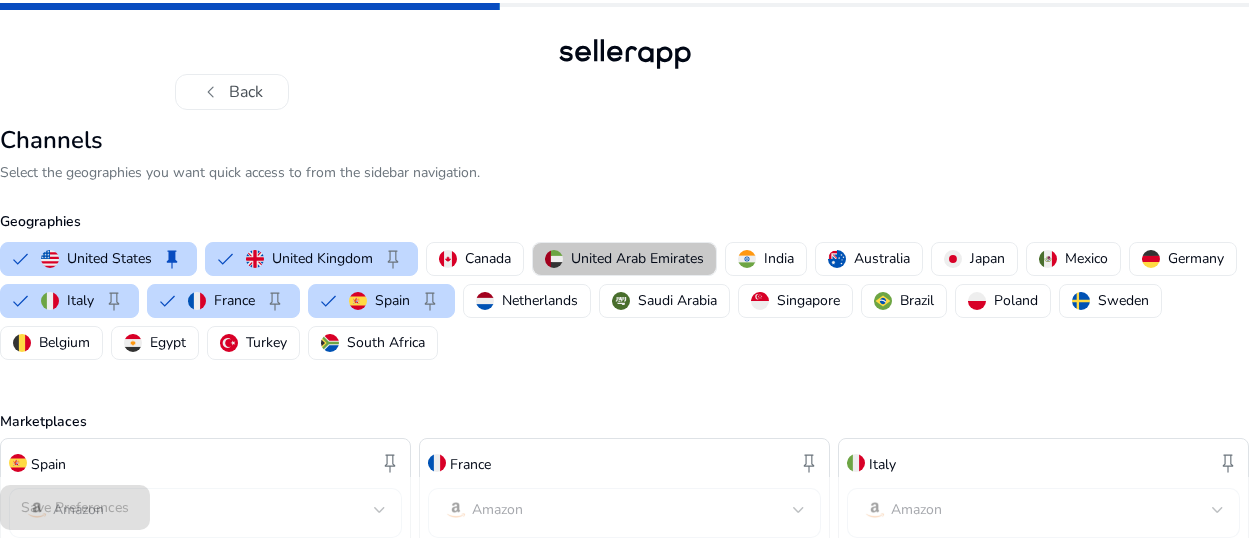 click on "United Arab Emirates" at bounding box center [637, 258] 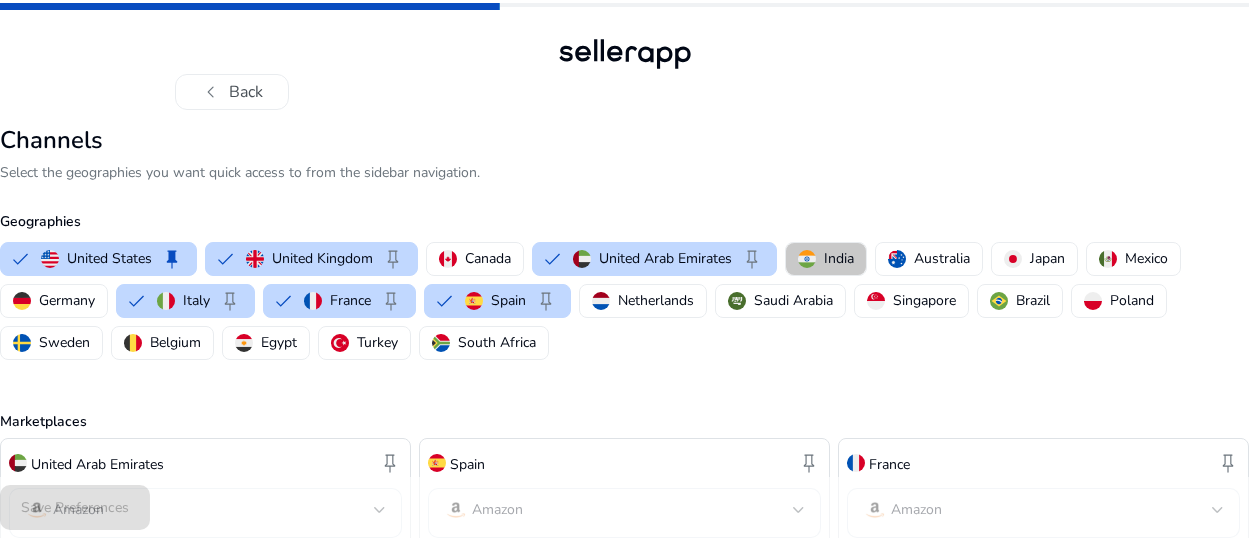 click on "India" at bounding box center [839, 258] 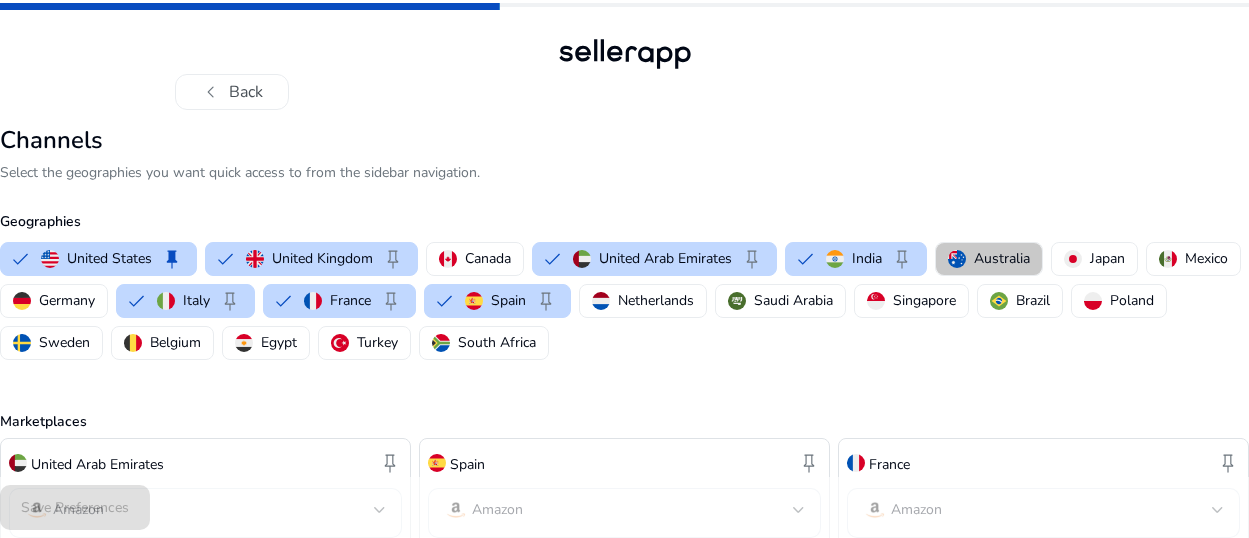 click on "Australia" at bounding box center [1002, 258] 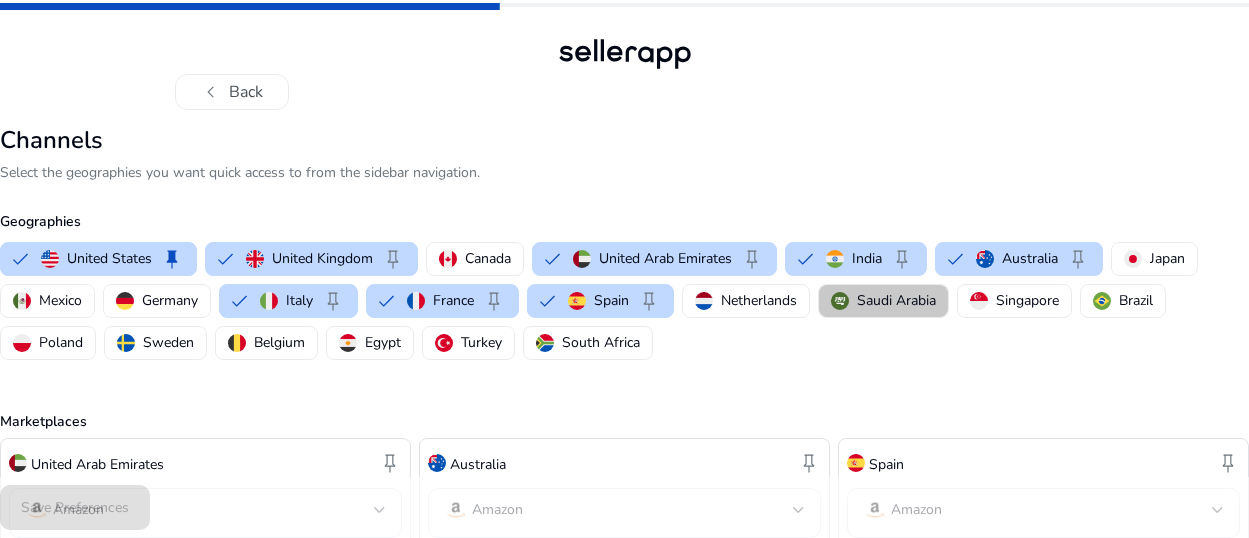 click on "Saudi Arabia" at bounding box center (896, 300) 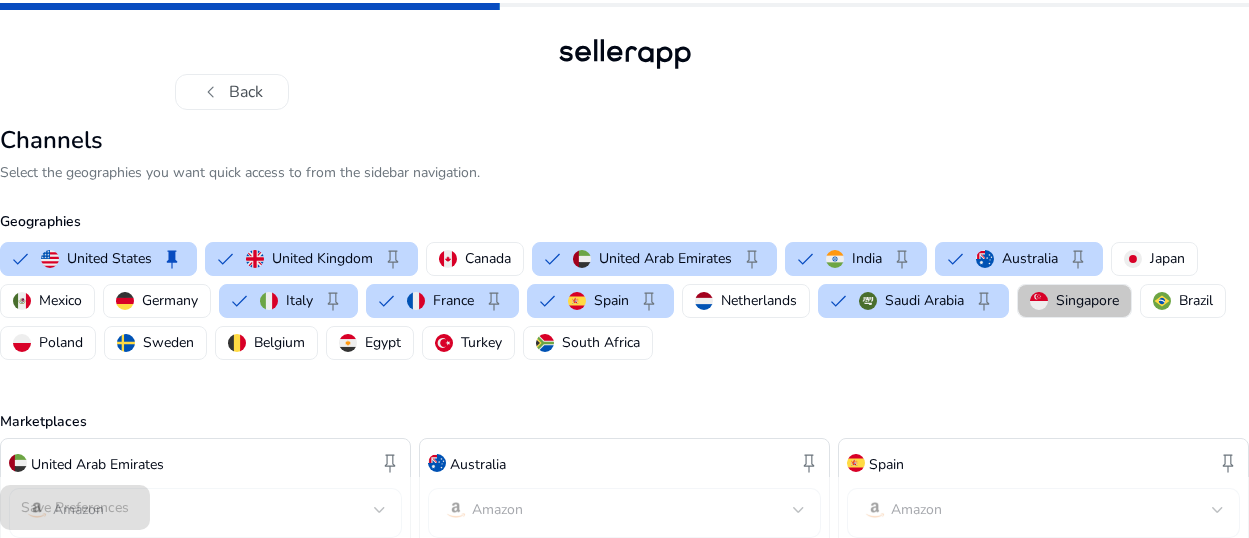 click on "Singapore" at bounding box center (1087, 300) 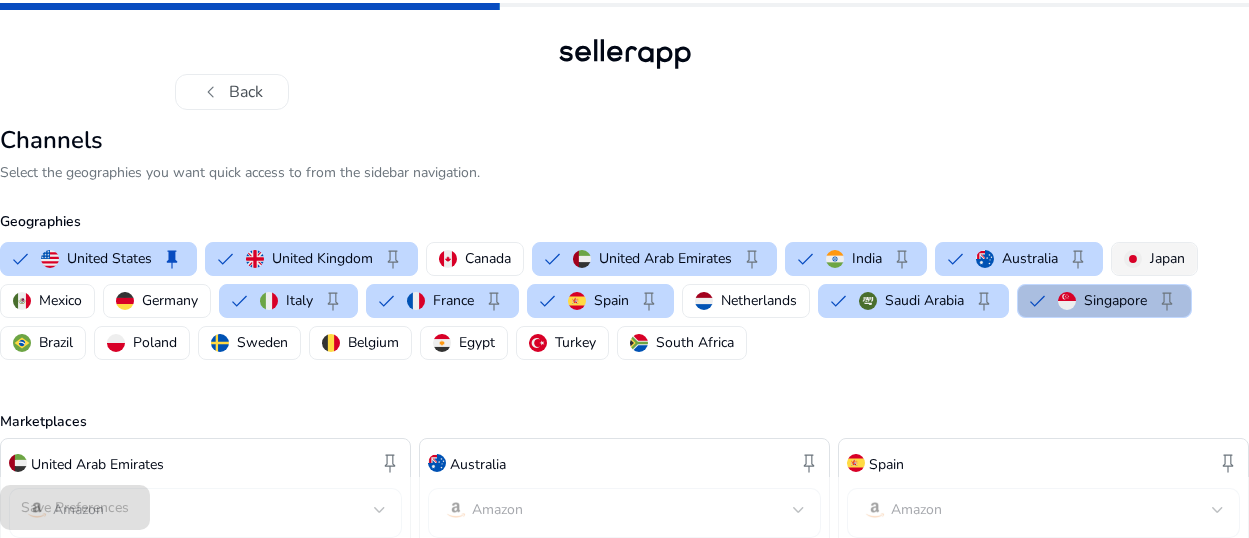 click on "Japan" at bounding box center (1154, 258) 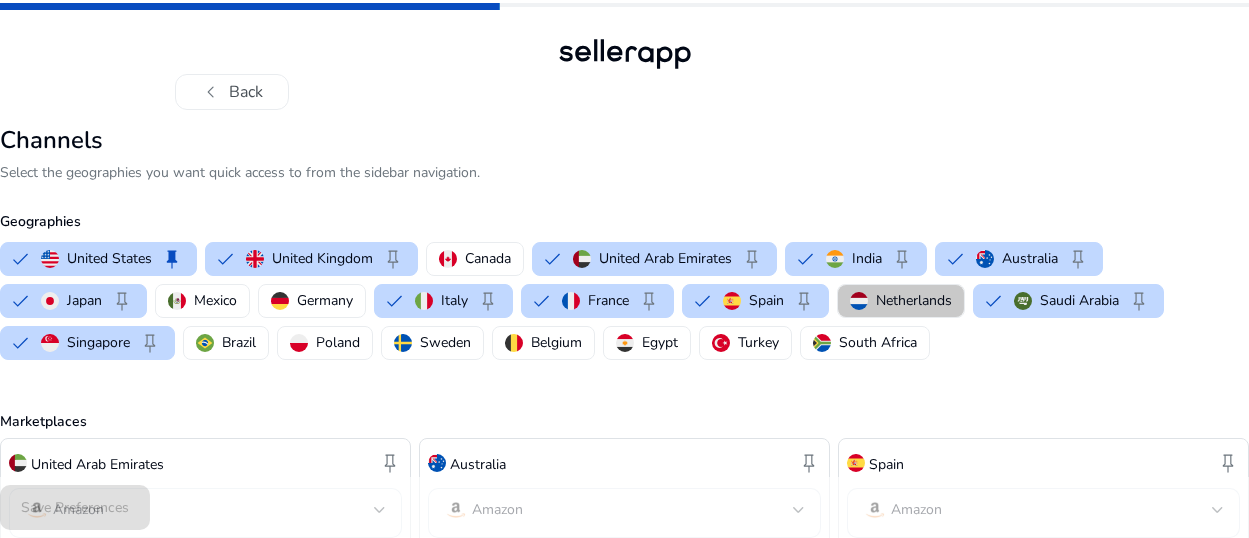 click on "Netherlands" at bounding box center (914, 300) 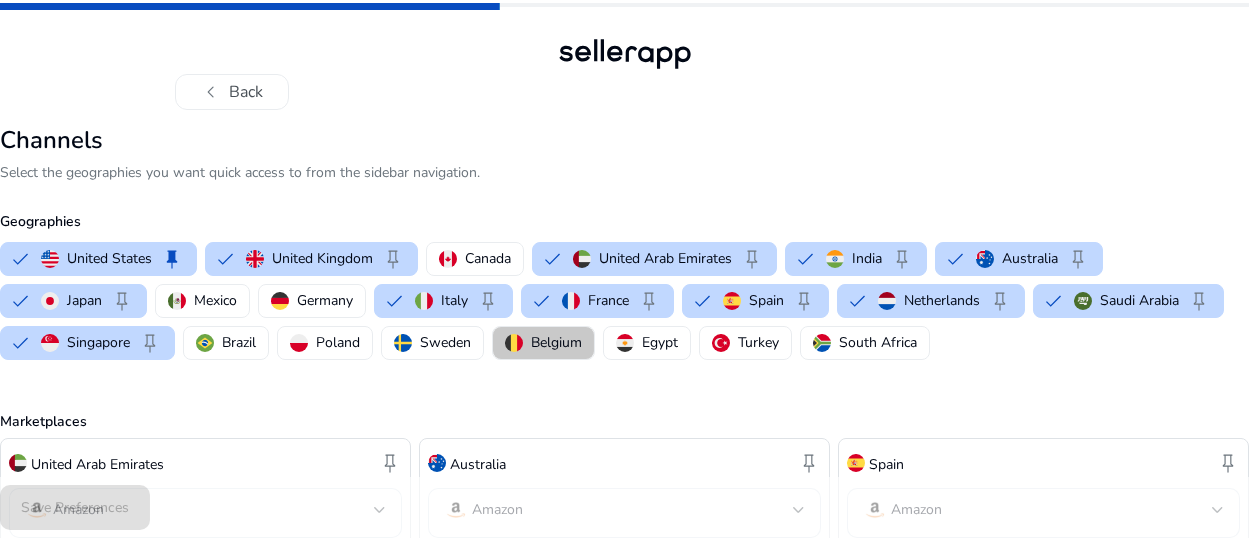 click on "Belgium" at bounding box center (556, 342) 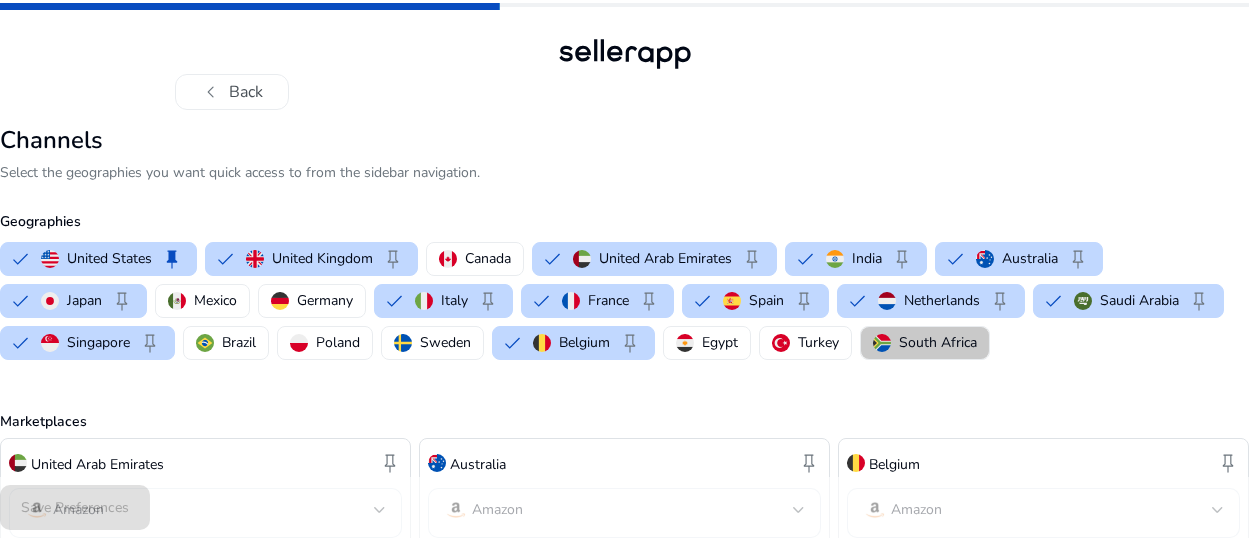 click on "South Africa" at bounding box center (938, 342) 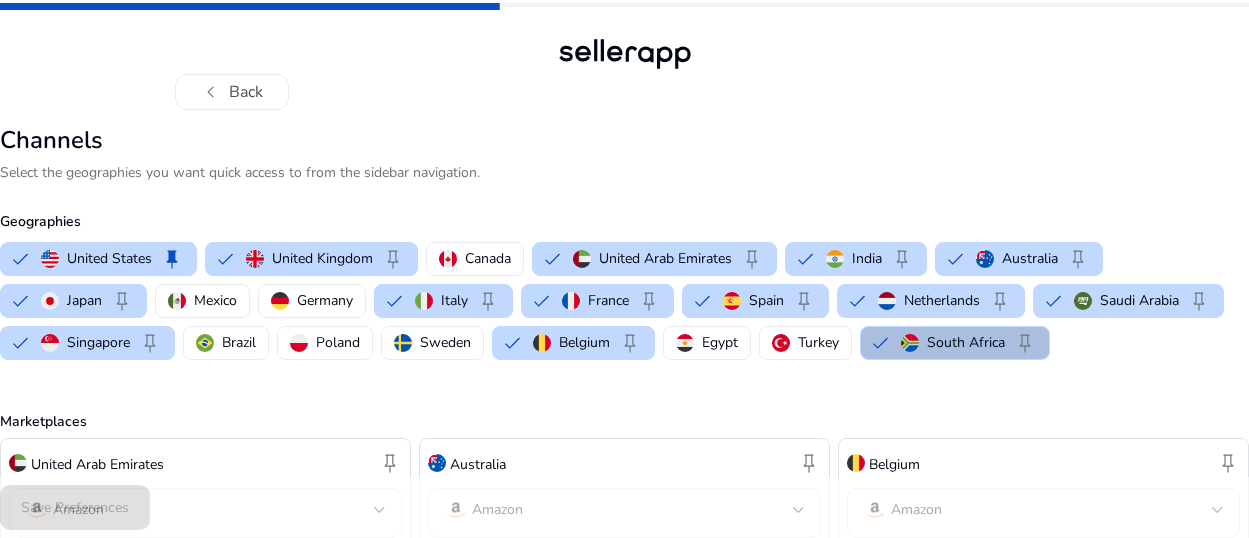 scroll, scrollTop: 595, scrollLeft: 0, axis: vertical 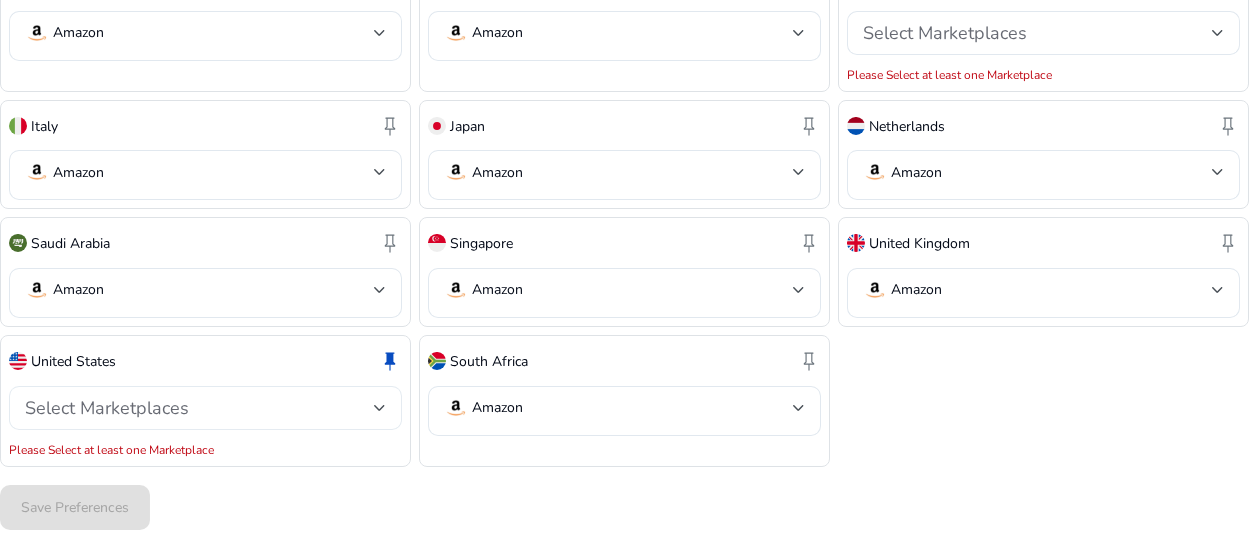 click on "Select Marketplaces" at bounding box center [199, 408] 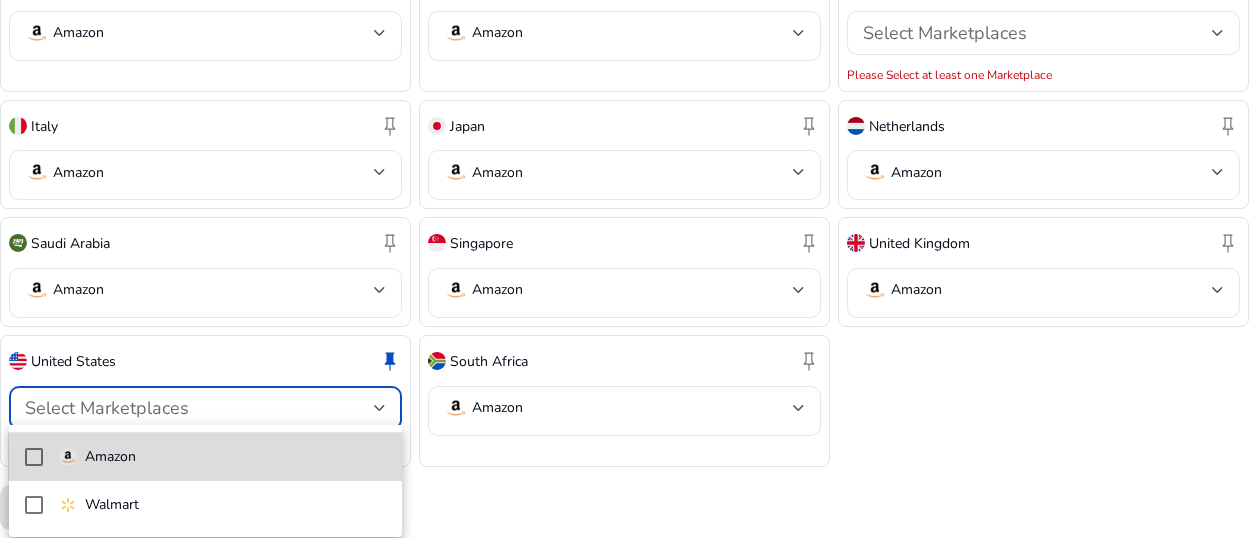 click on "Amazon" at bounding box center (223, 457) 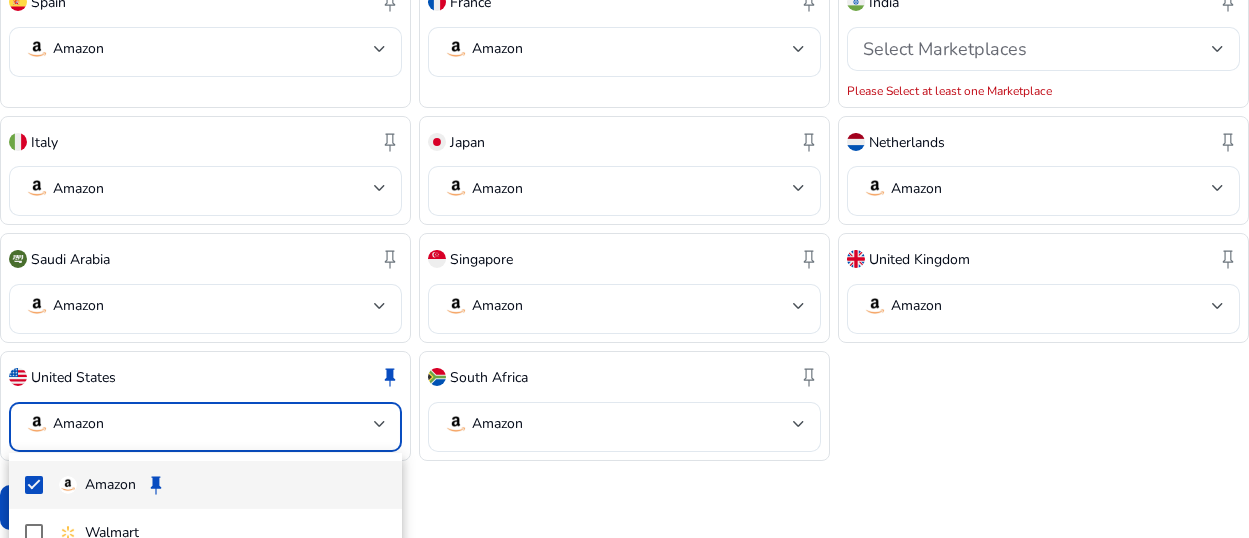 scroll, scrollTop: 573, scrollLeft: 0, axis: vertical 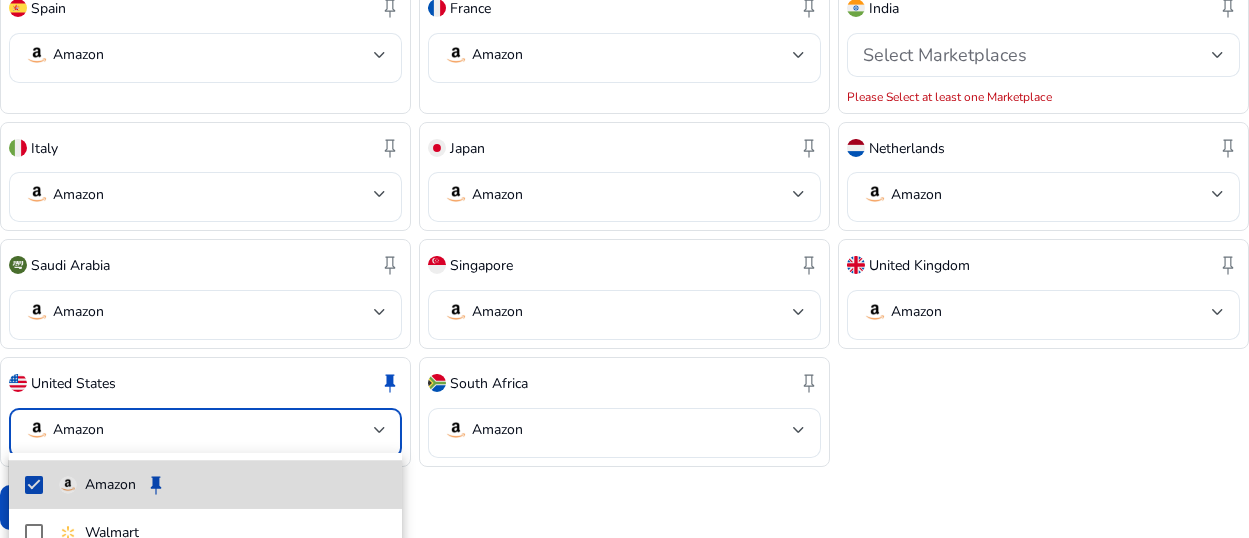 click on "Amazon   keep" at bounding box center (206, 485) 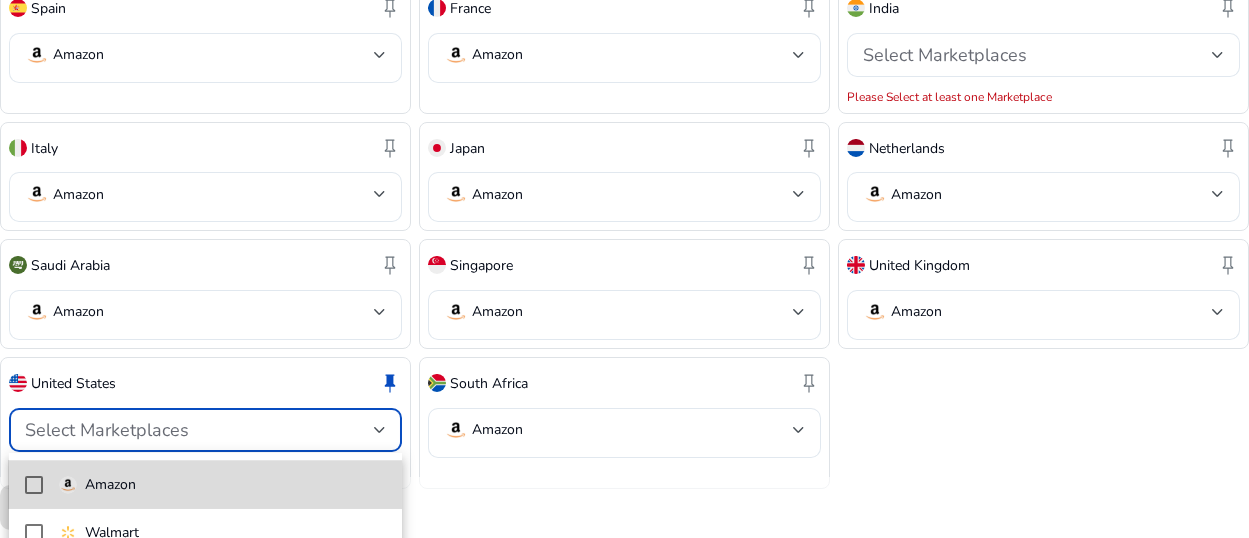 click on "Amazon" at bounding box center (206, 485) 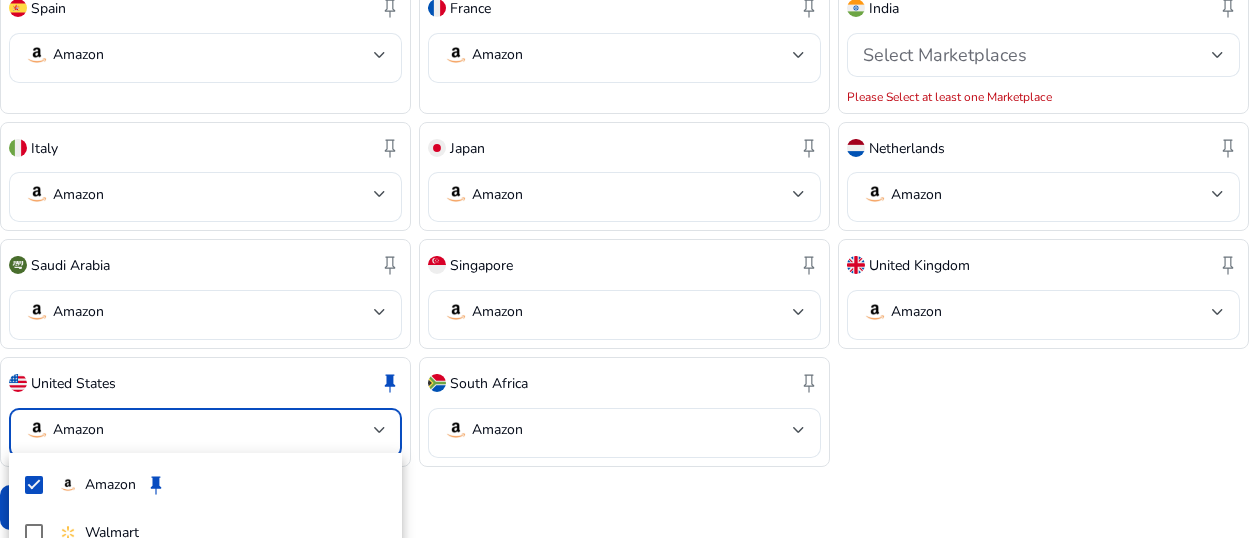 click at bounding box center (624, 269) 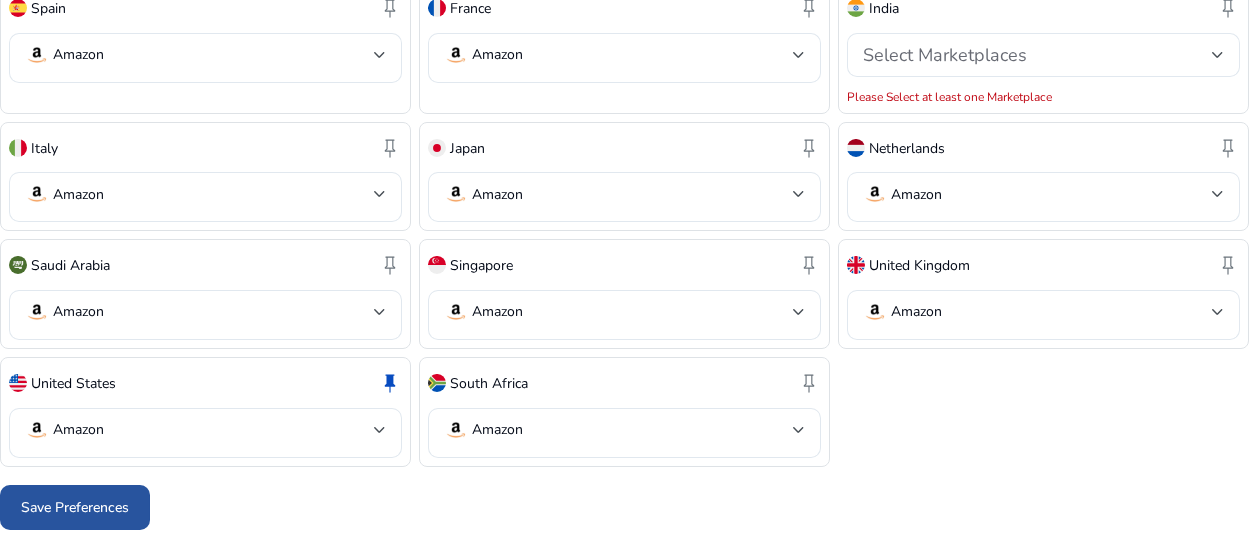 click 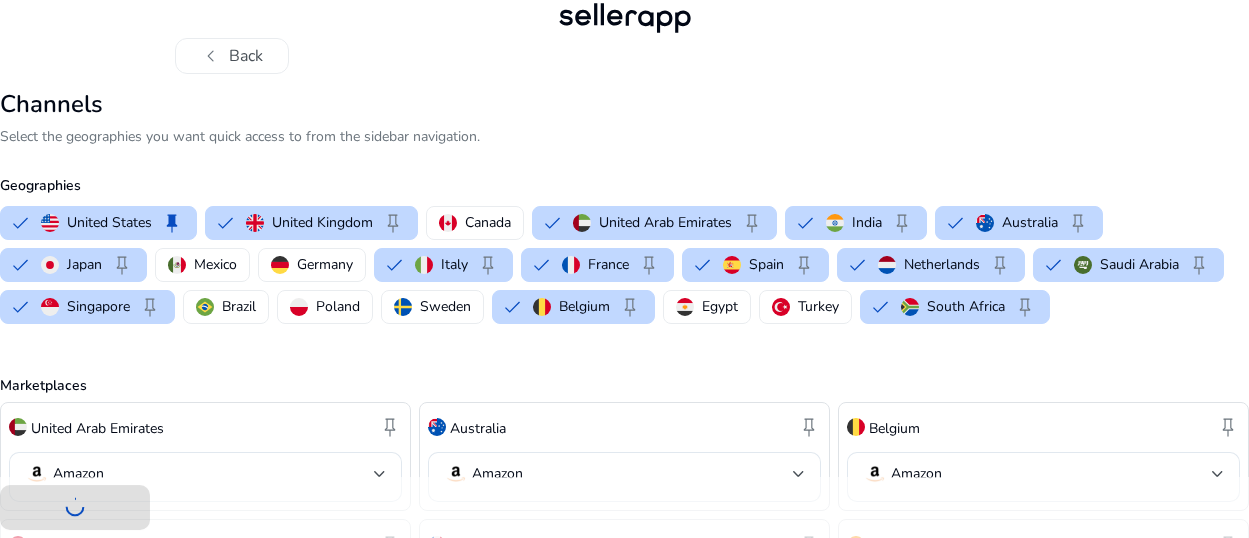 scroll, scrollTop: 0, scrollLeft: 0, axis: both 